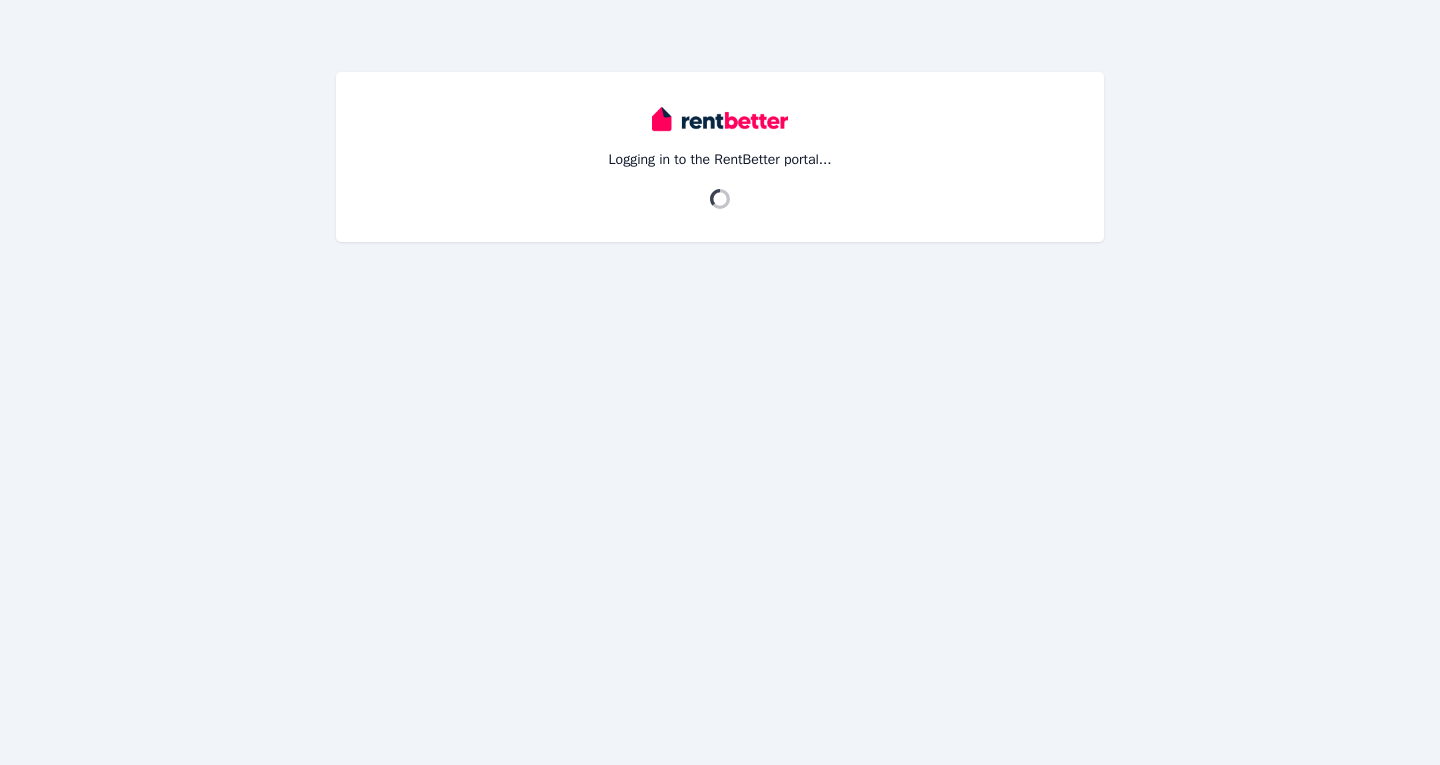 scroll, scrollTop: 0, scrollLeft: 0, axis: both 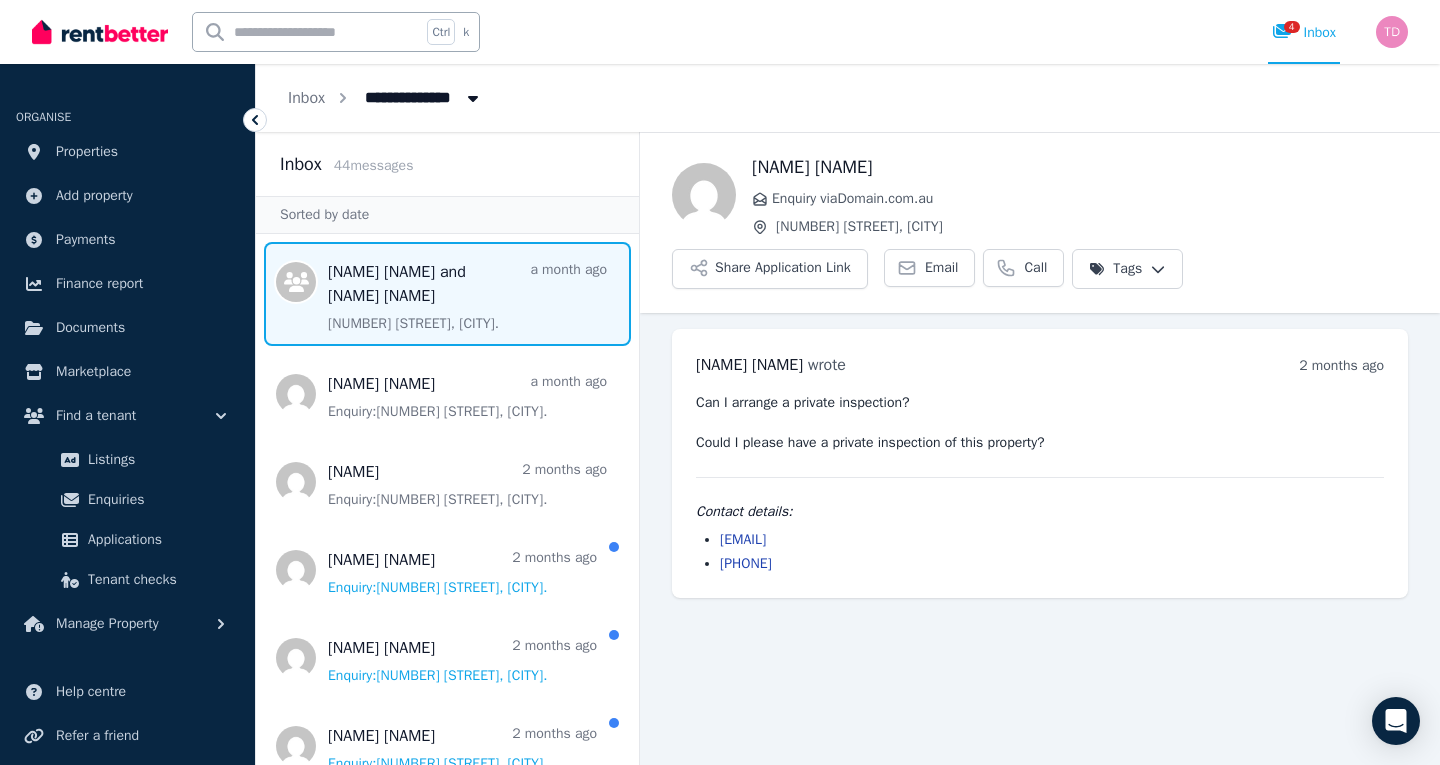 click at bounding box center [447, 294] 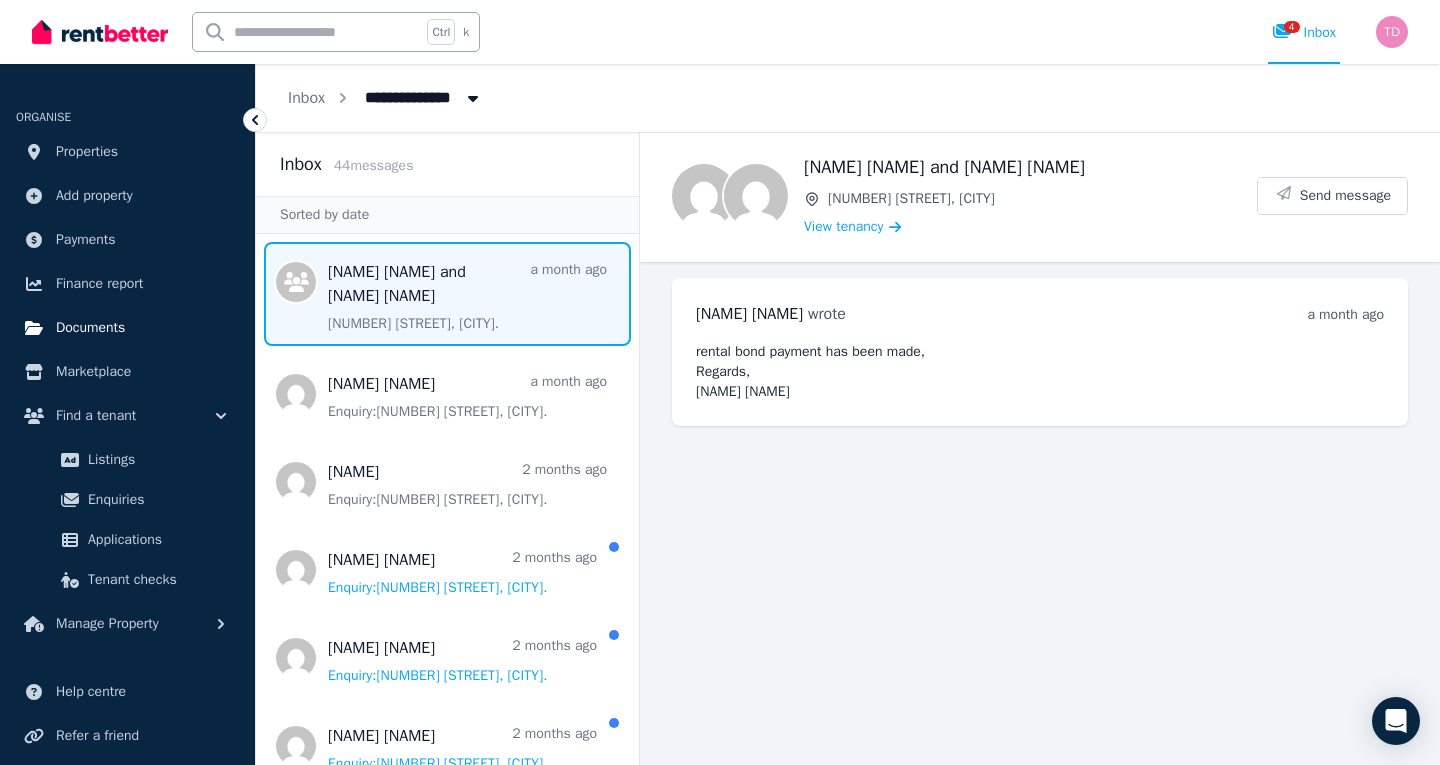 click on "Documents" at bounding box center (90, 328) 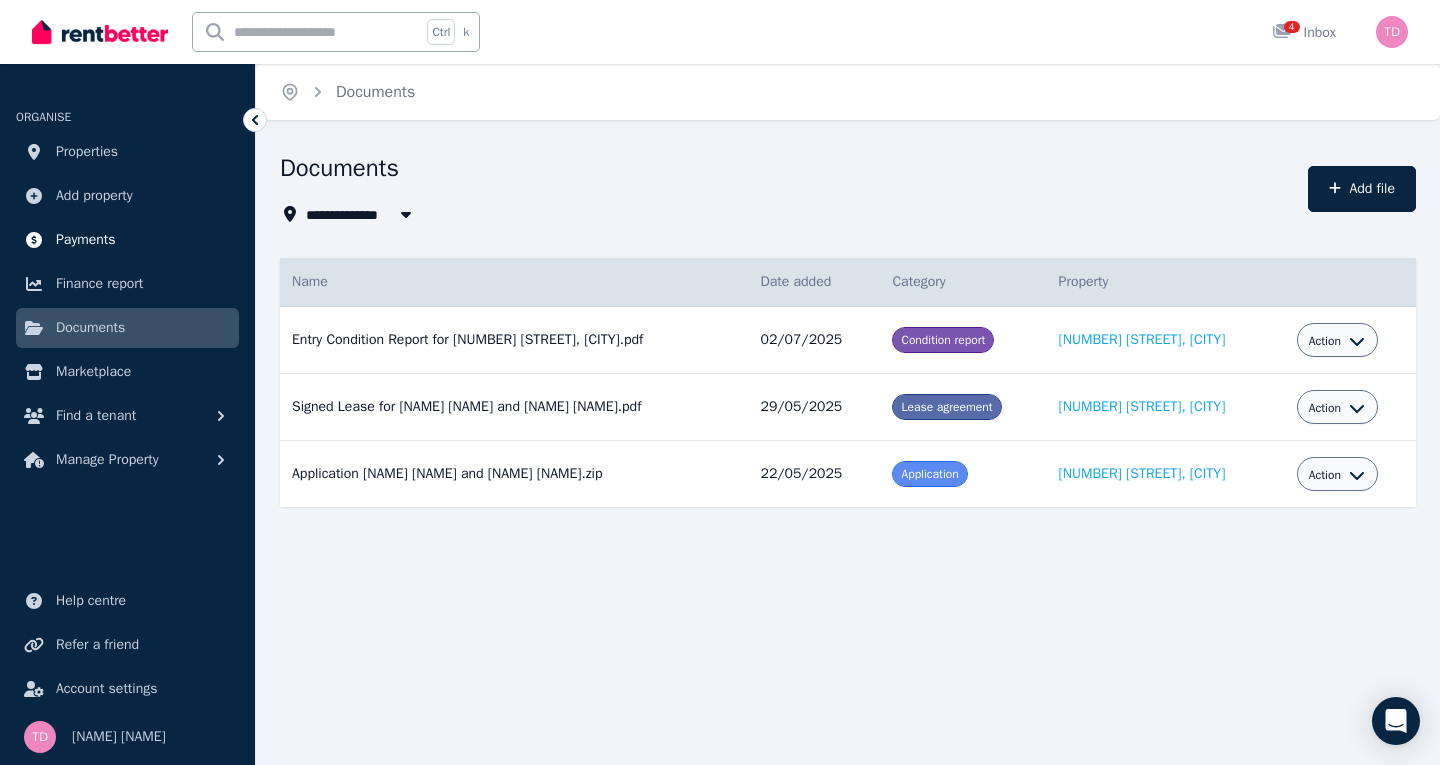 click on "Payments" at bounding box center [86, 240] 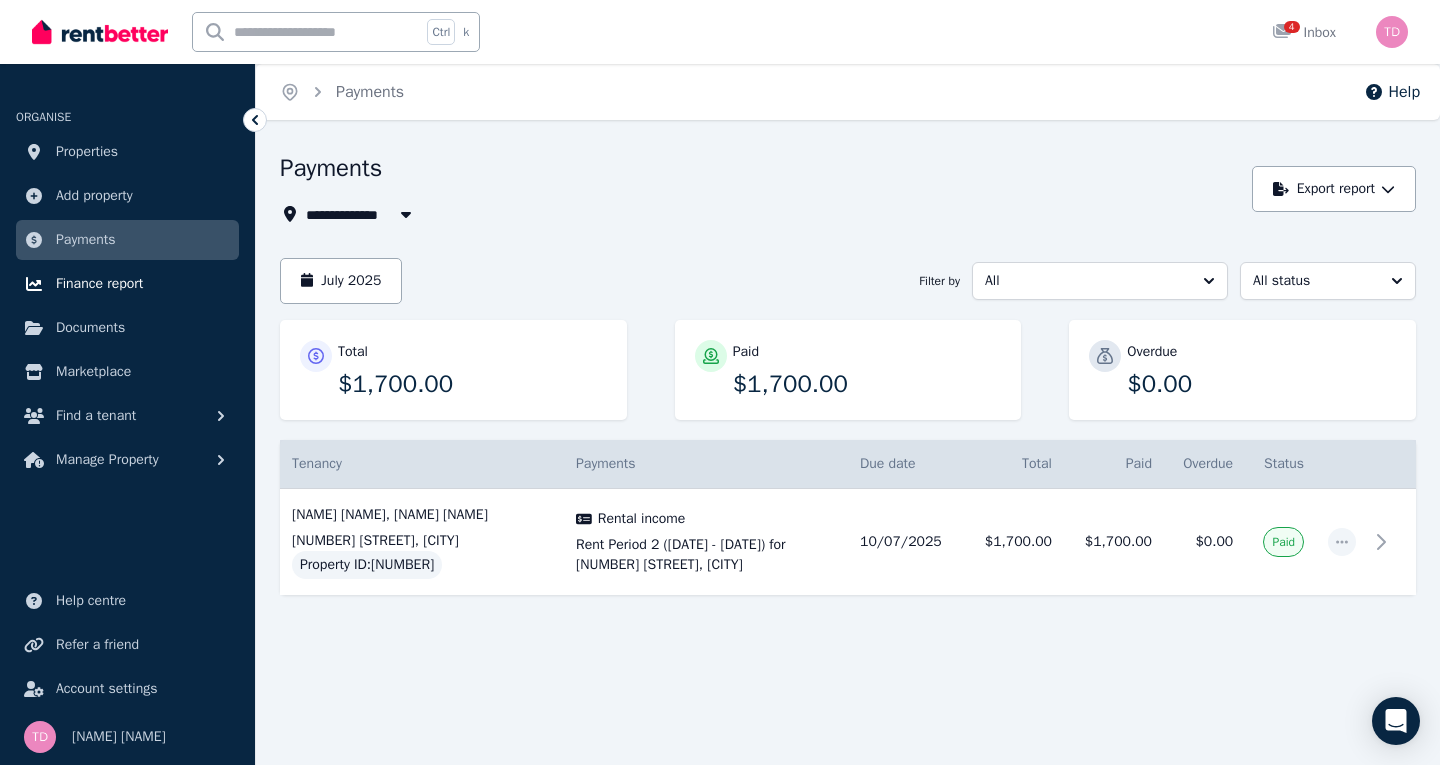 click on "Finance report" at bounding box center (99, 284) 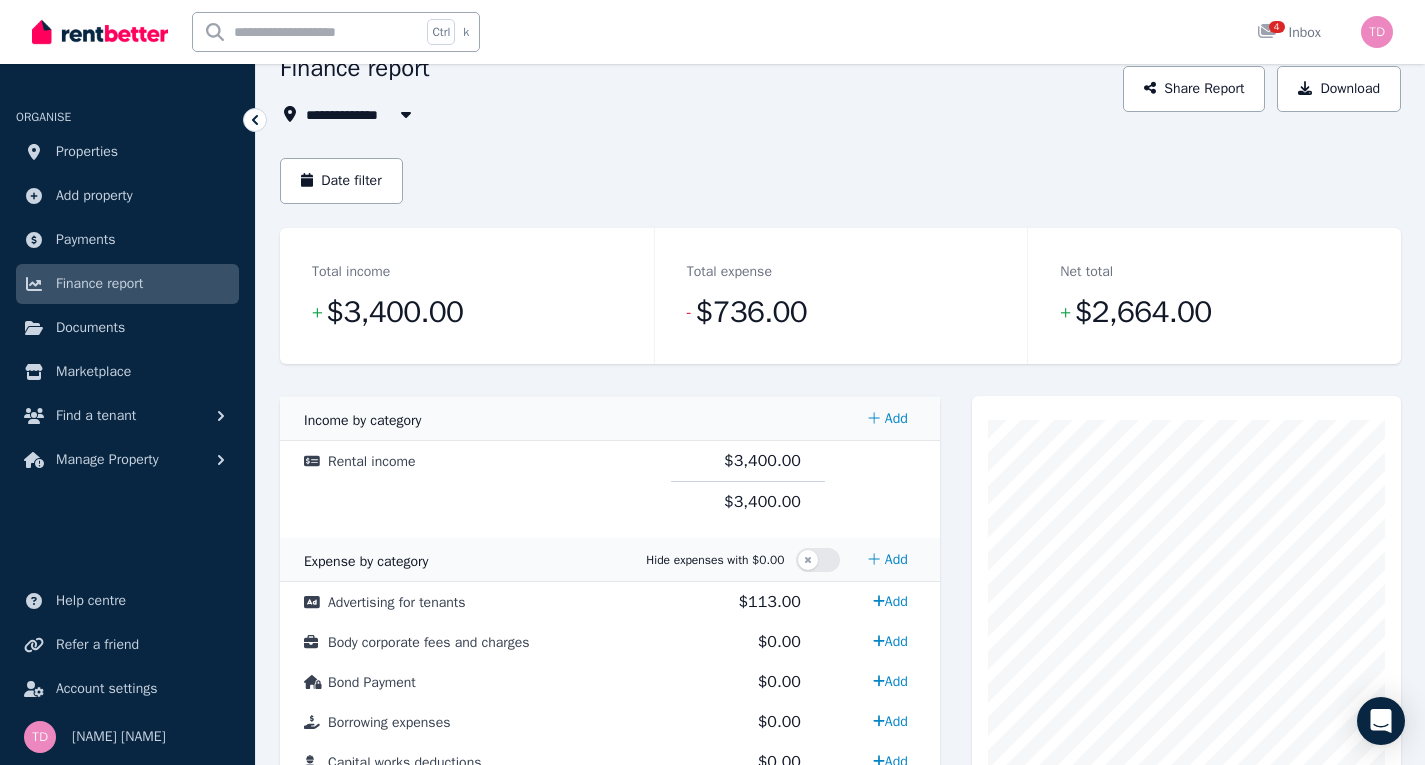 scroll, scrollTop: 0, scrollLeft: 0, axis: both 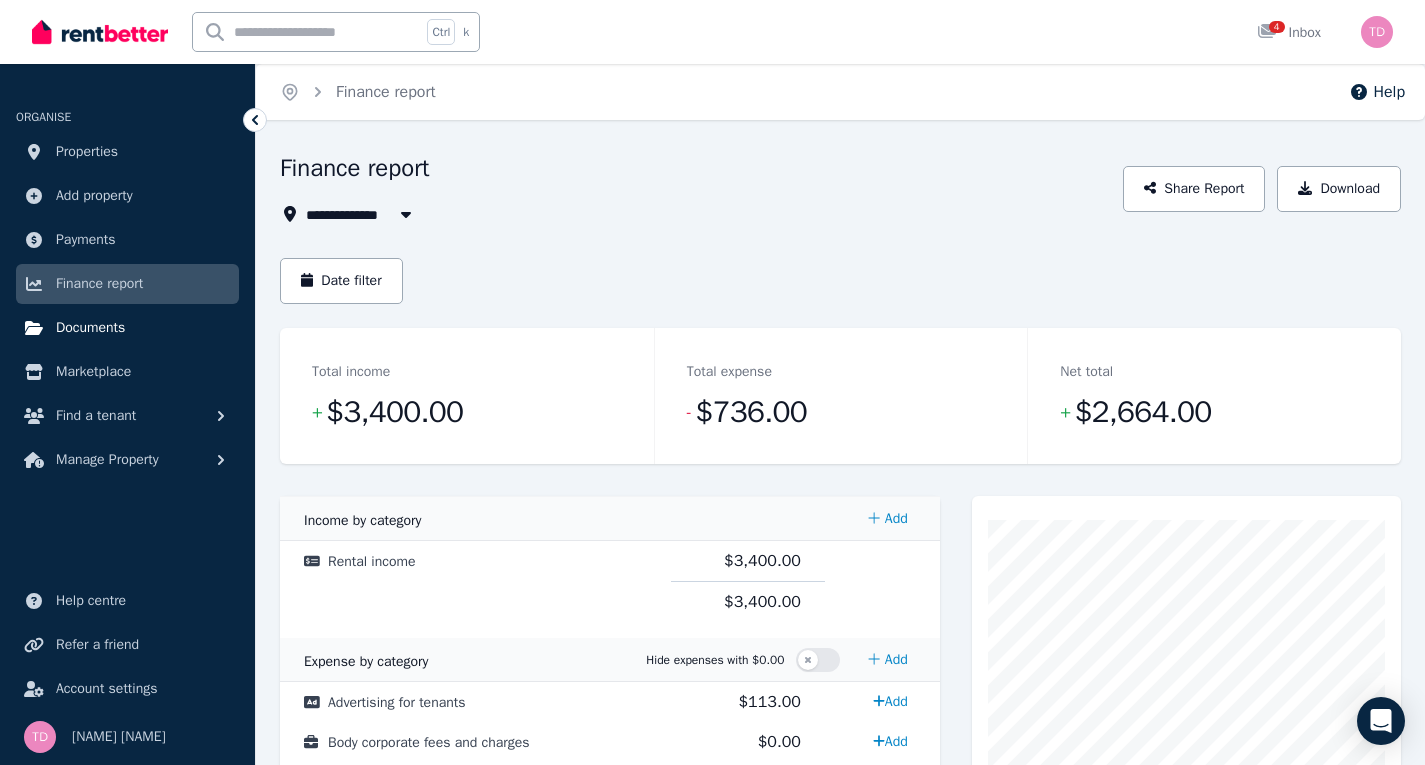 click on "Documents" at bounding box center (127, 328) 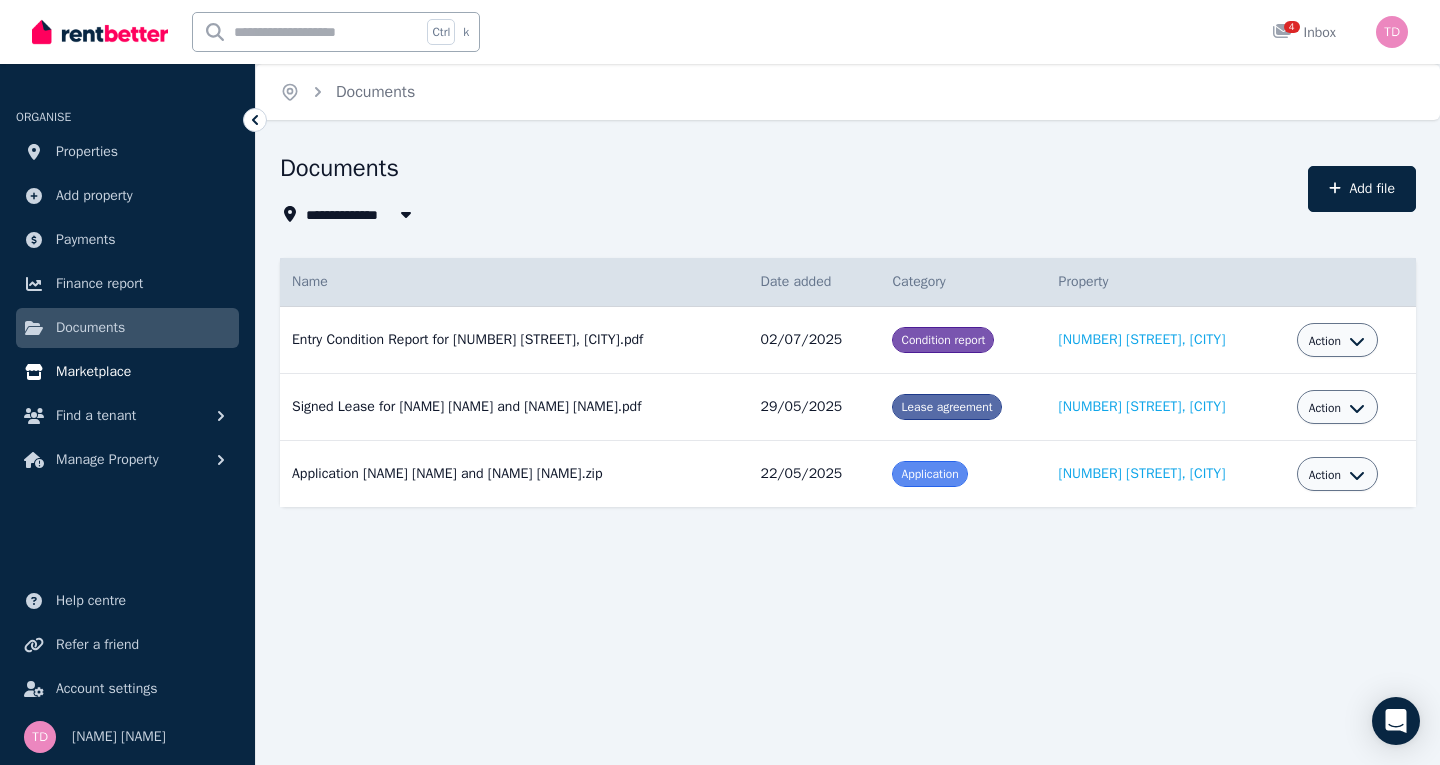 click on "Marketplace" at bounding box center (93, 372) 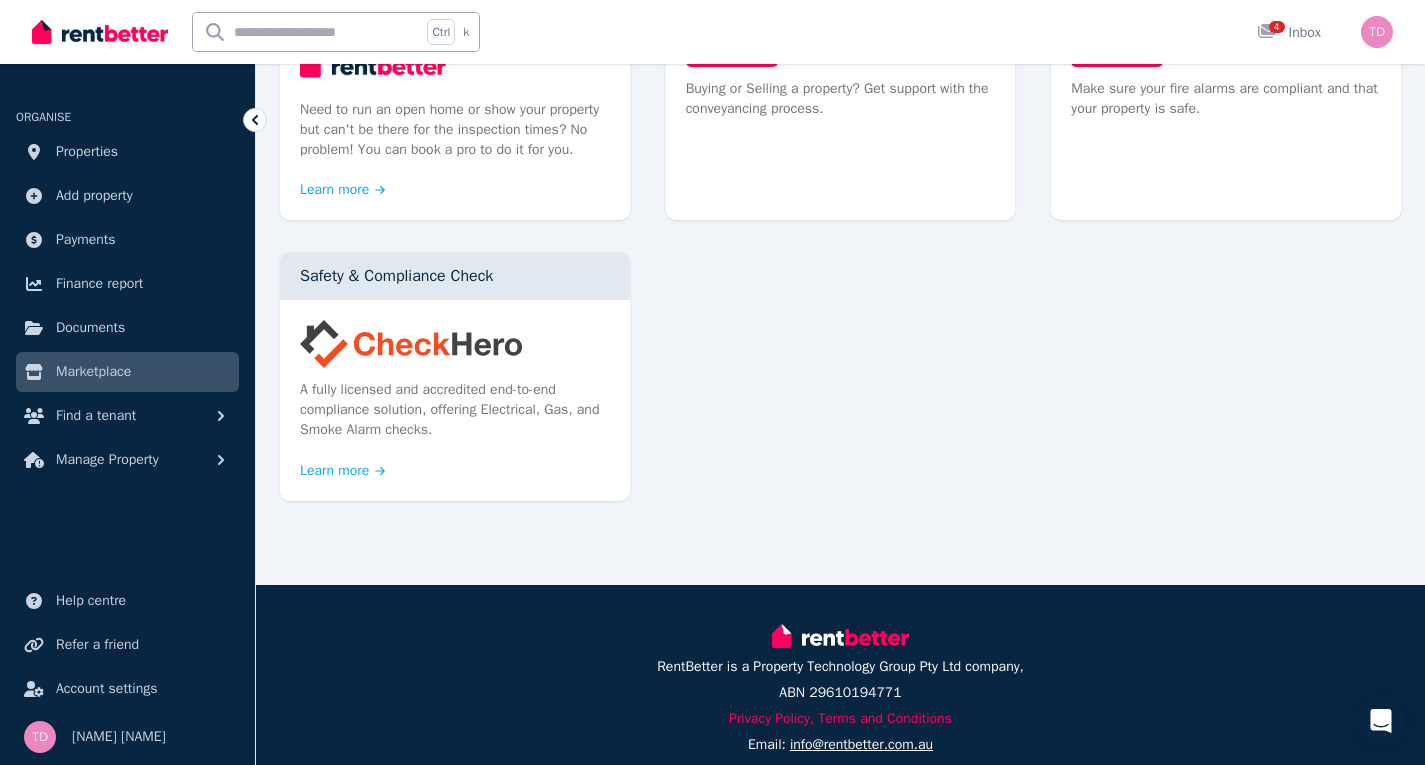 scroll, scrollTop: 1183, scrollLeft: 0, axis: vertical 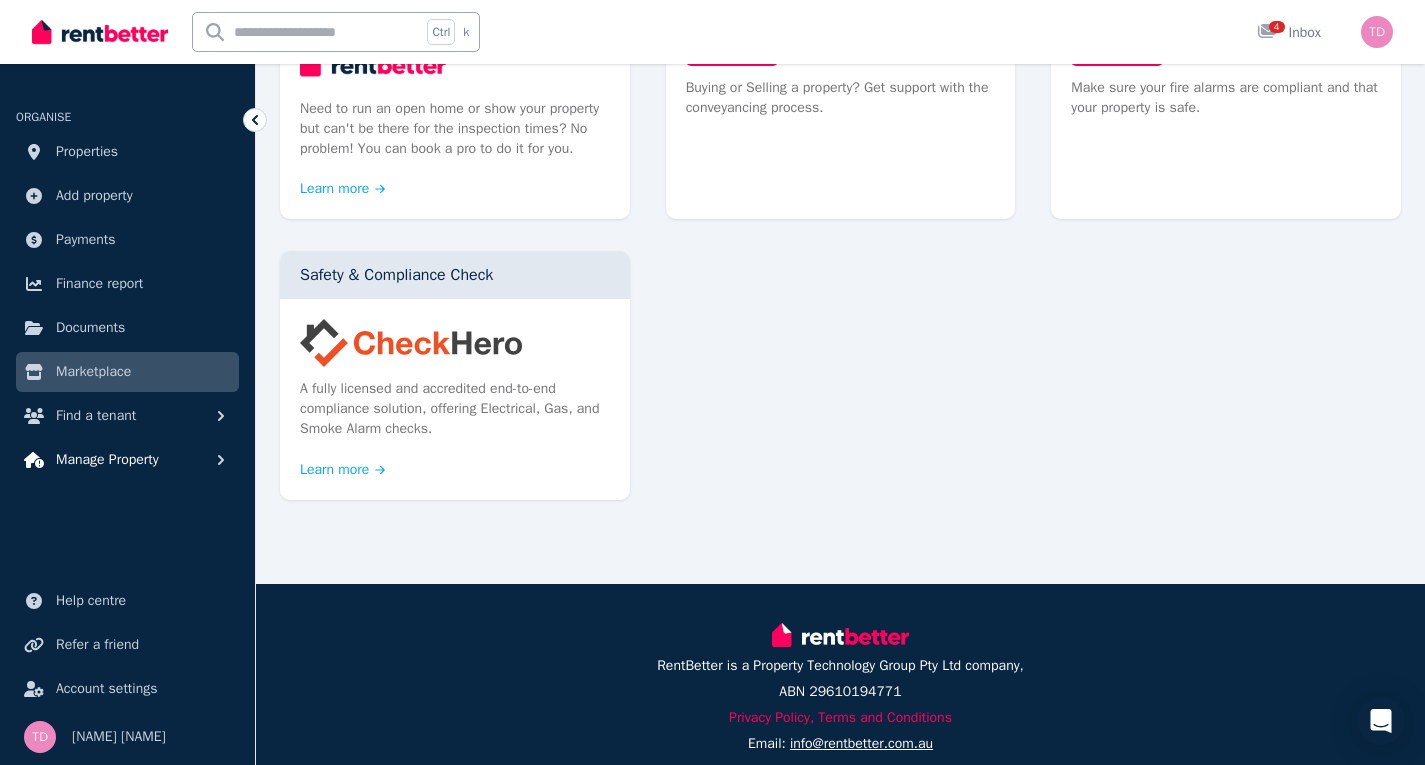 click on "Manage Property" at bounding box center [107, 460] 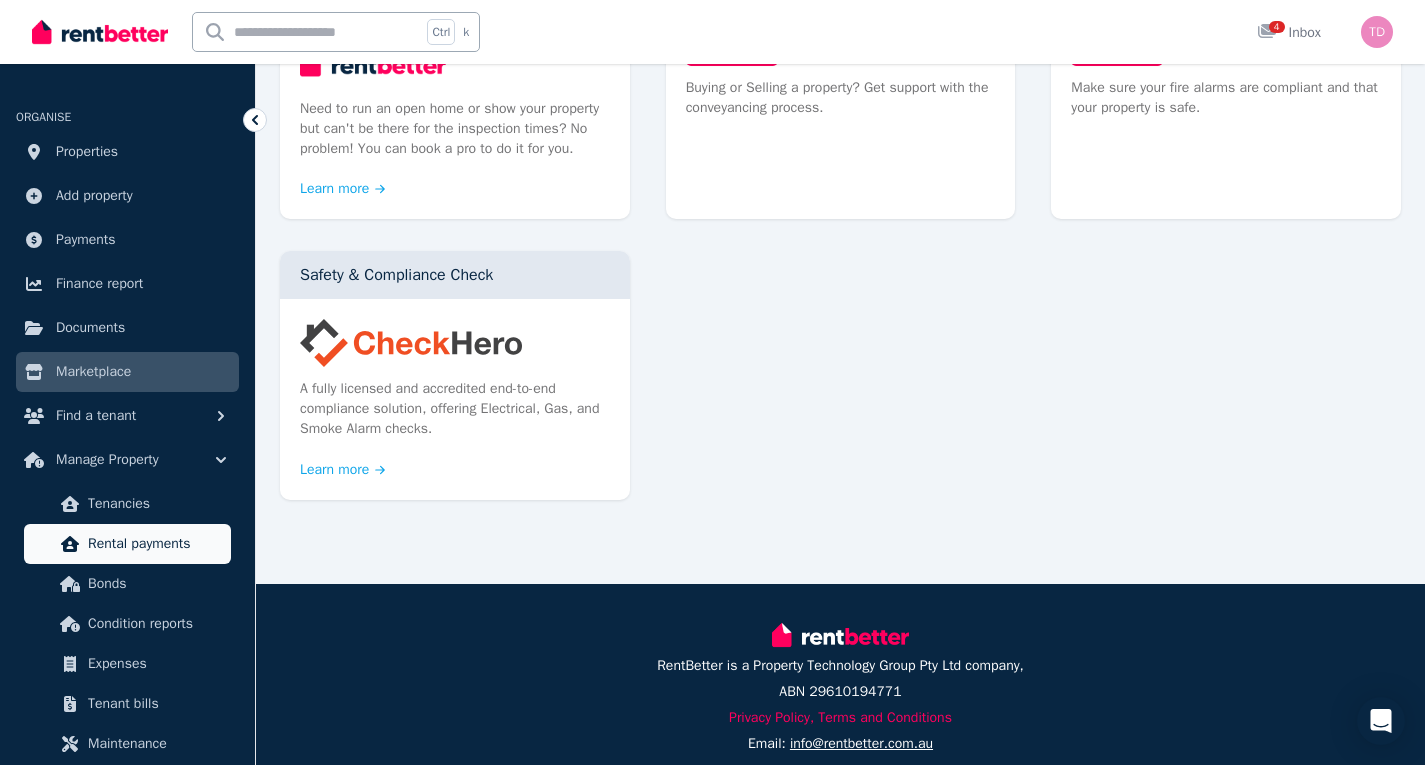 click on "Rental payments" at bounding box center (155, 544) 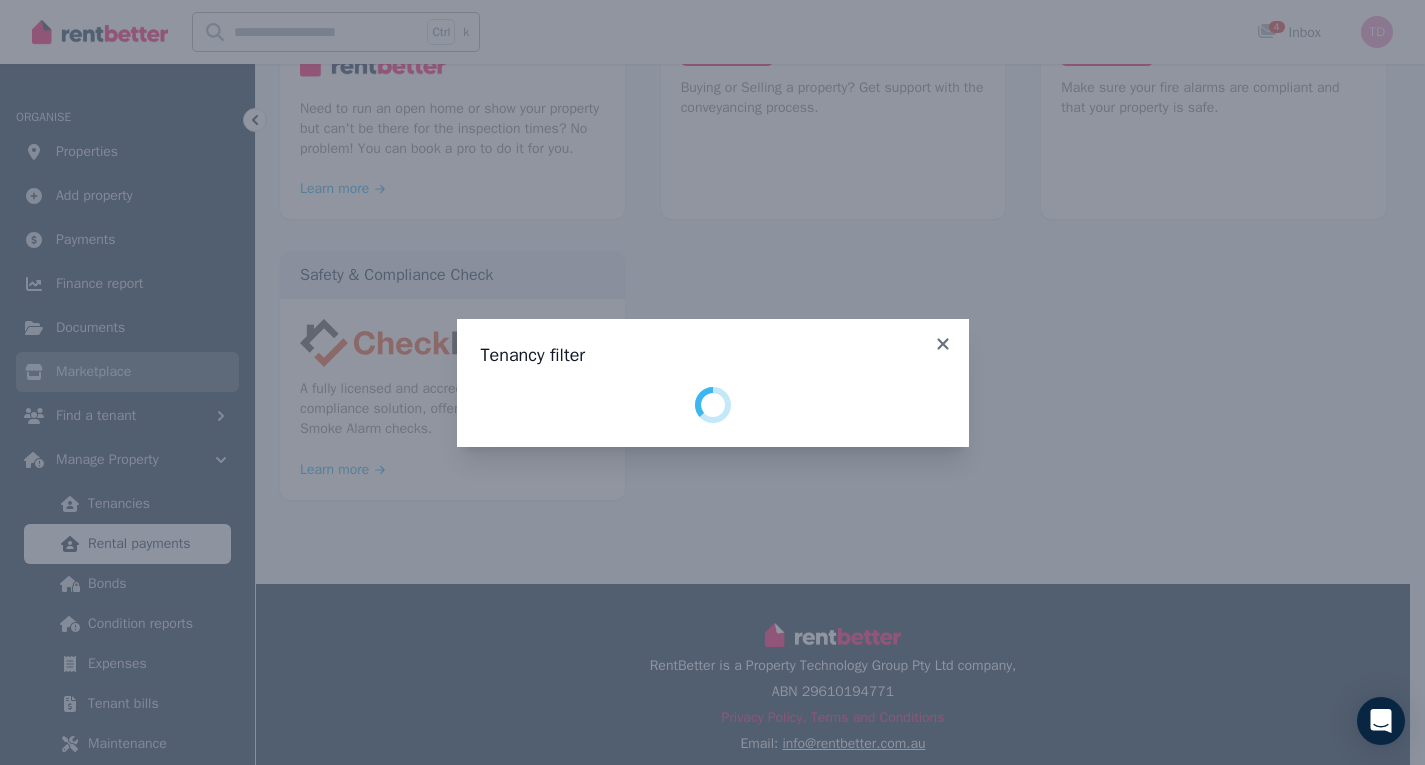 scroll, scrollTop: 1123, scrollLeft: 0, axis: vertical 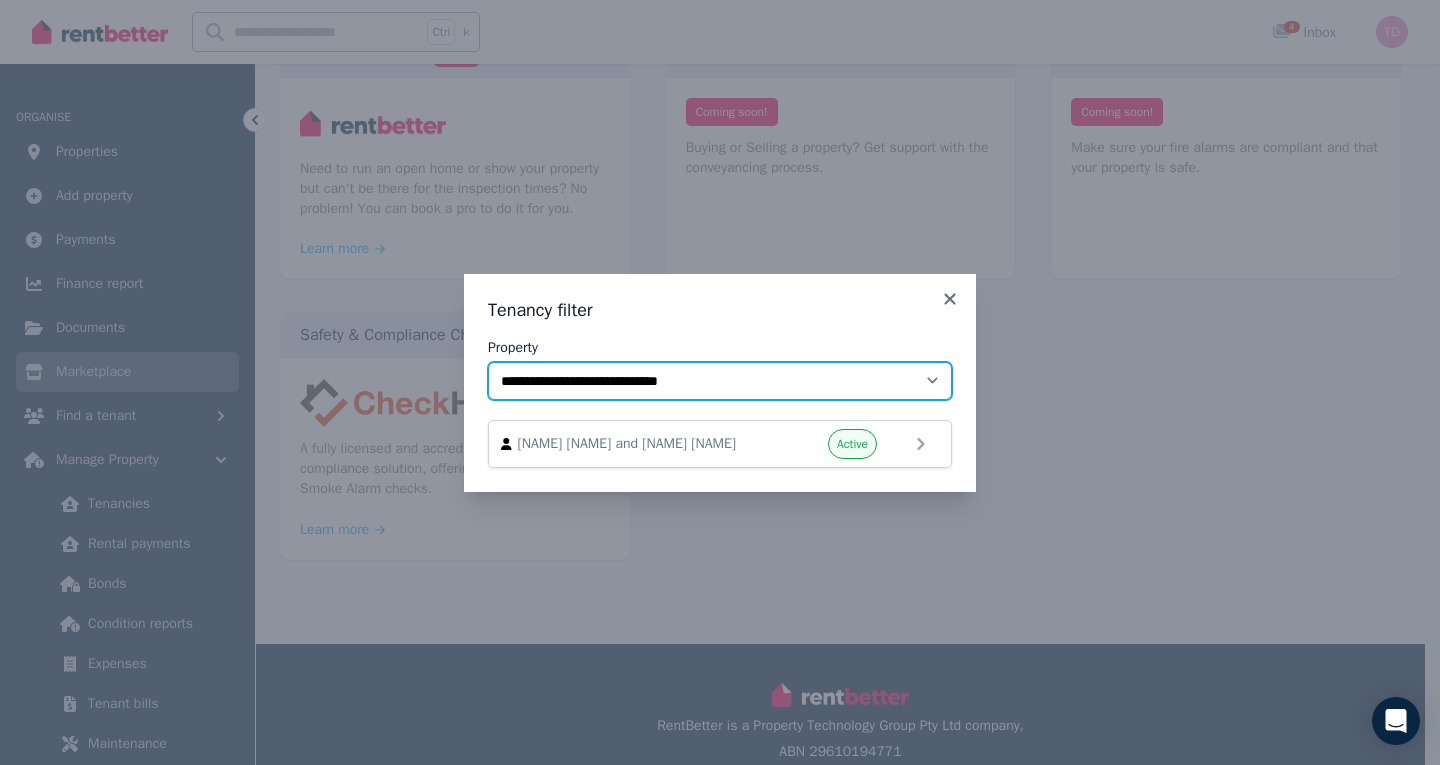 click on "**********" at bounding box center (720, 381) 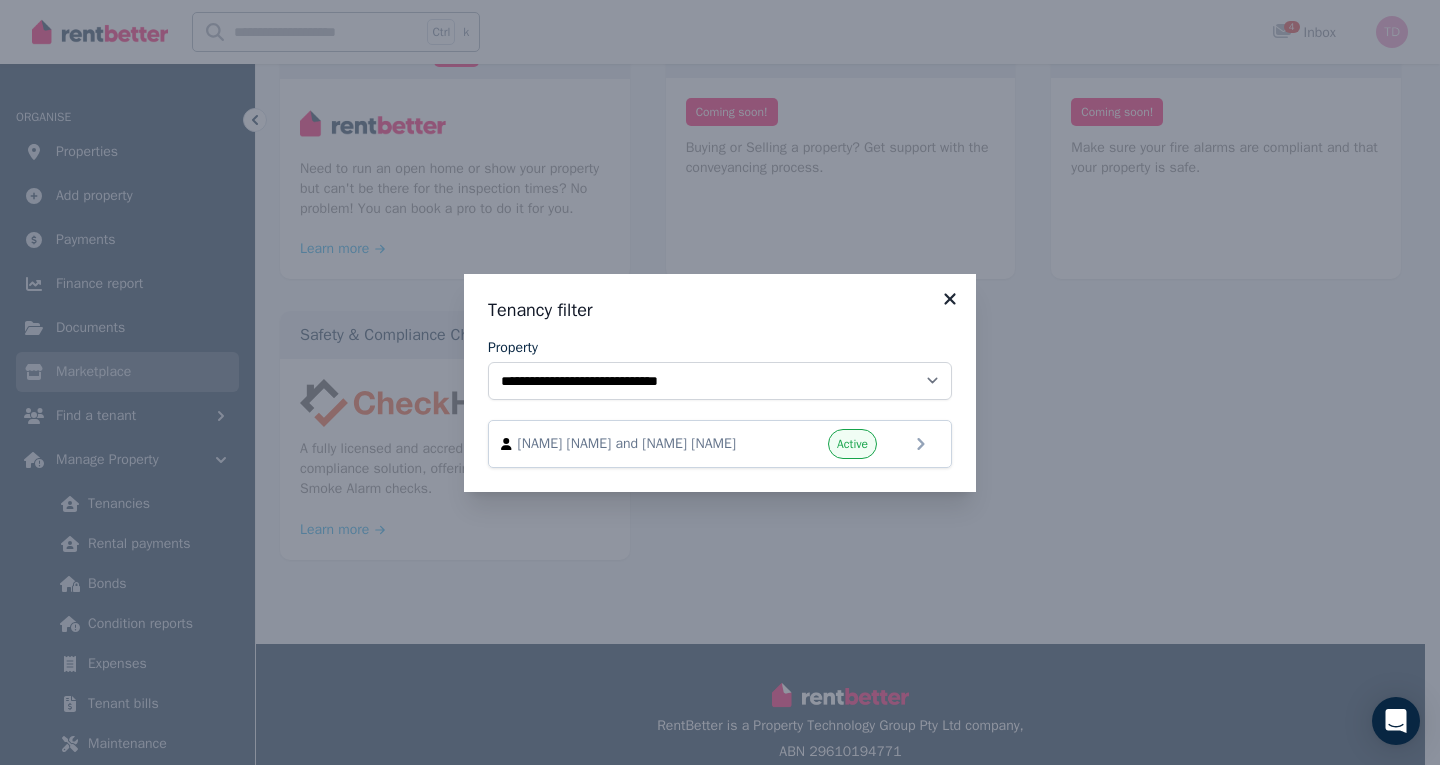 click 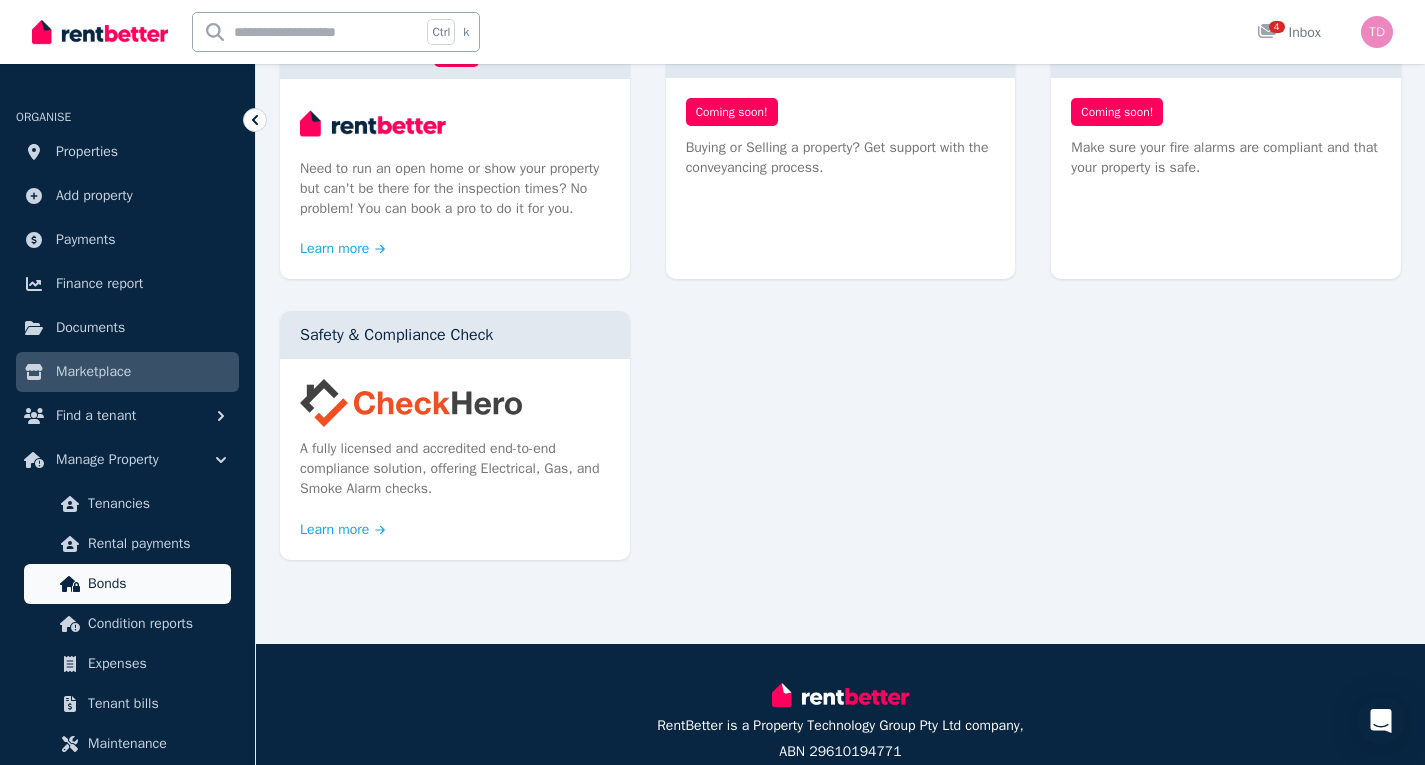 click on "Bonds" at bounding box center [155, 584] 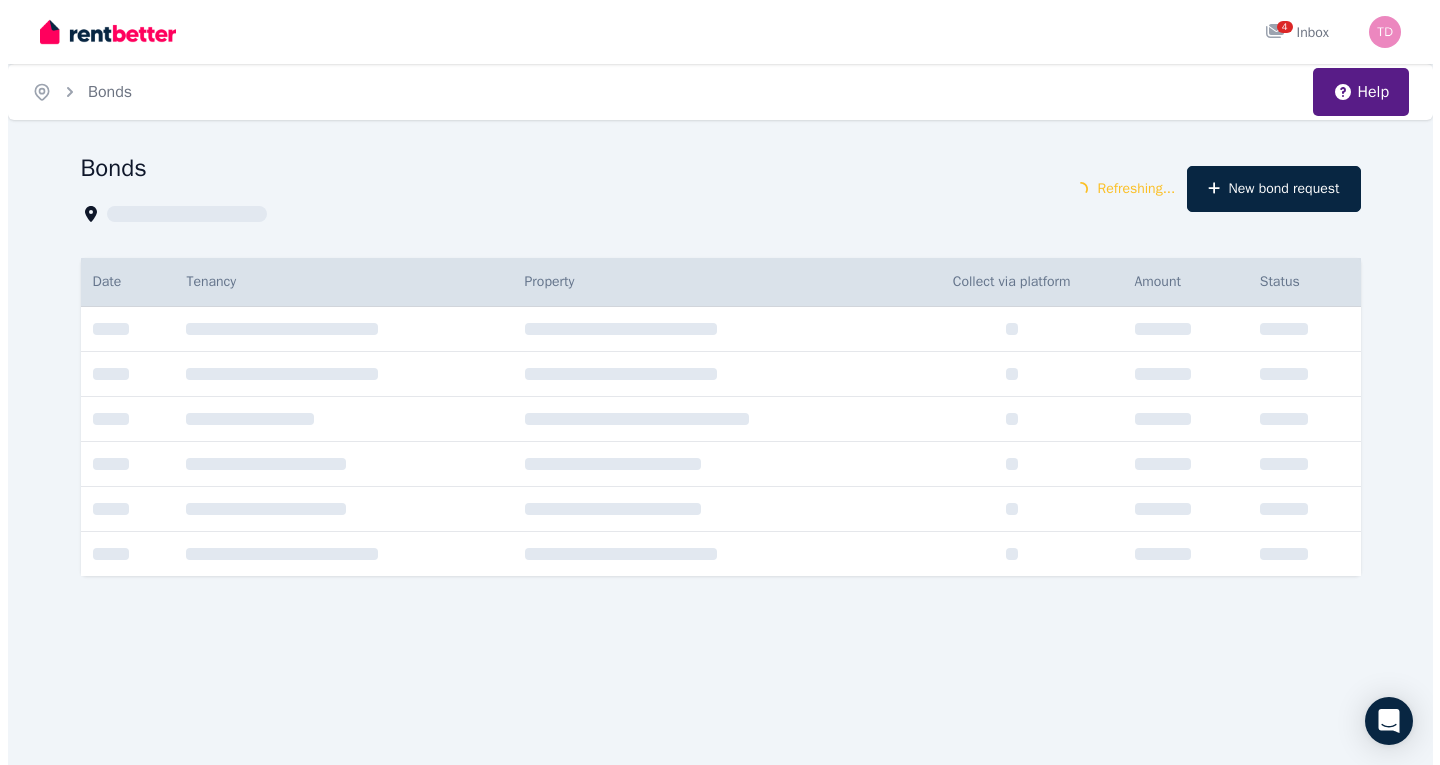 scroll, scrollTop: 0, scrollLeft: 0, axis: both 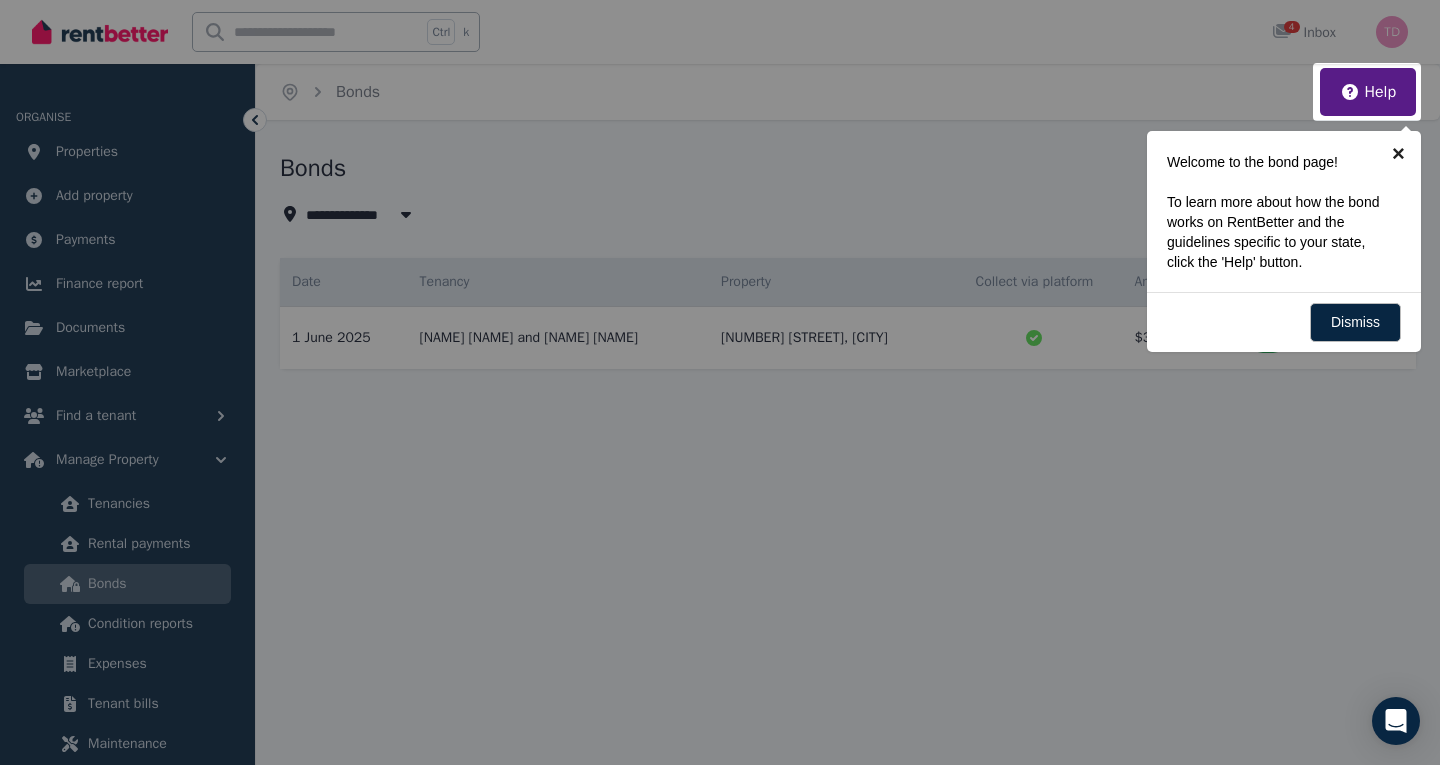 click on "×" at bounding box center [1398, 153] 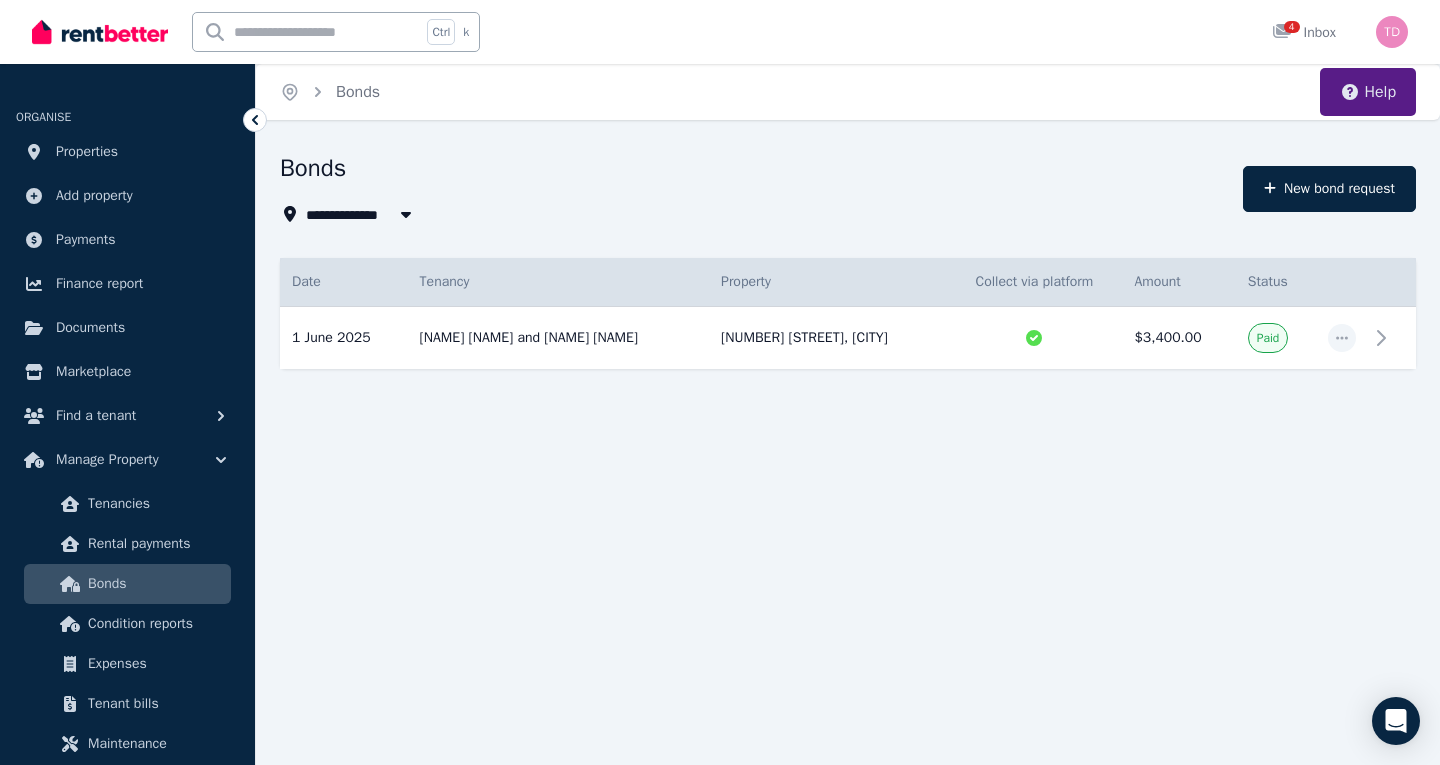 click on "Help" at bounding box center [1368, 92] 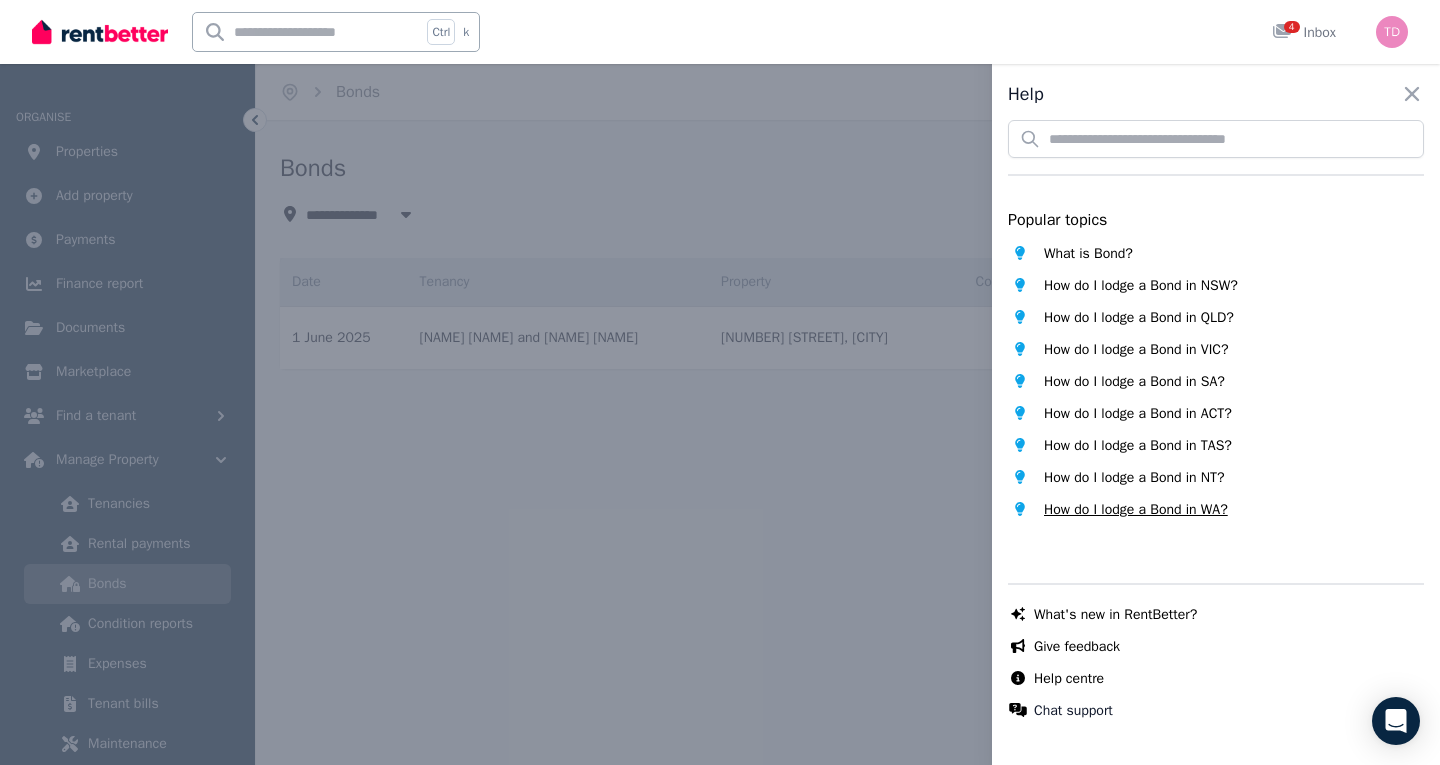 click on "How do I lodge a Bond in WA?" at bounding box center (1136, 510) 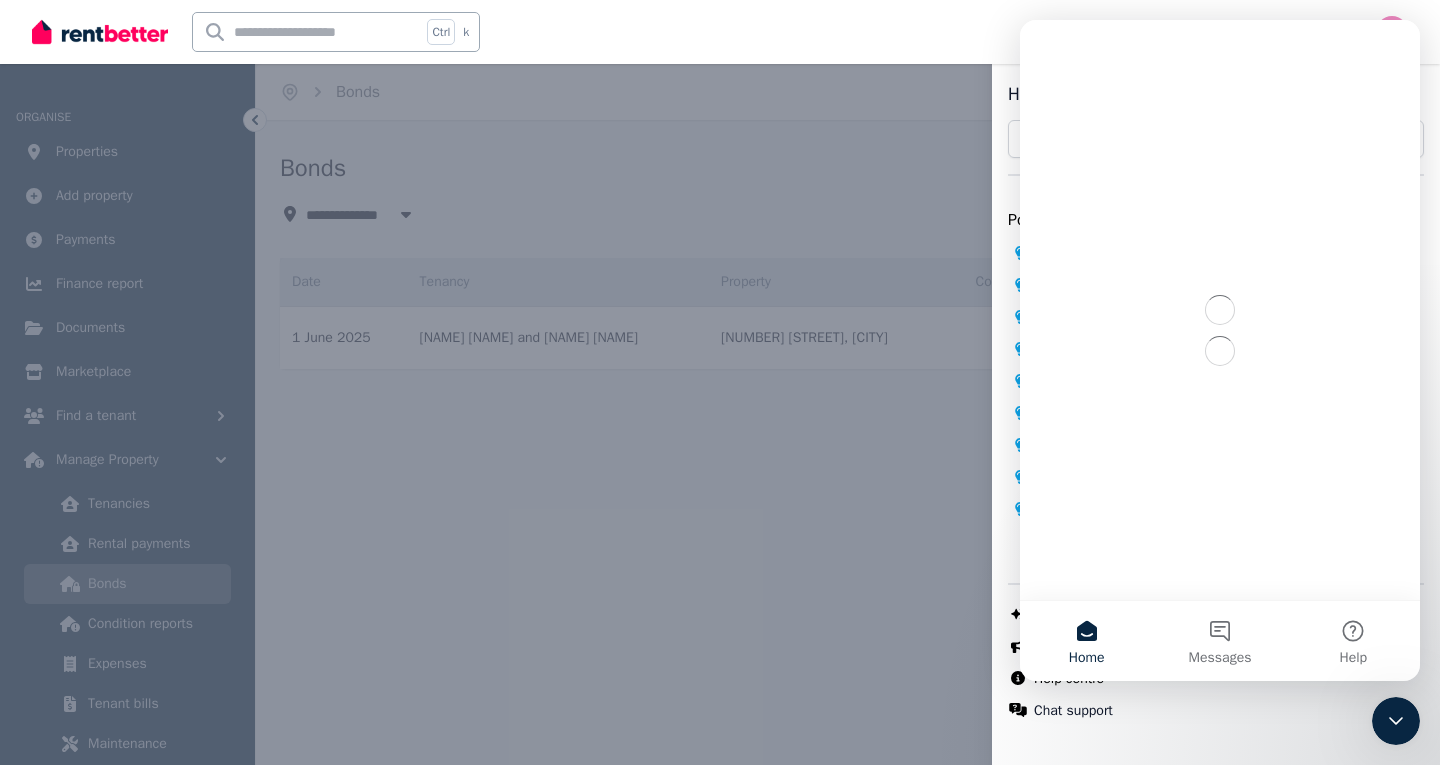 scroll, scrollTop: 0, scrollLeft: 0, axis: both 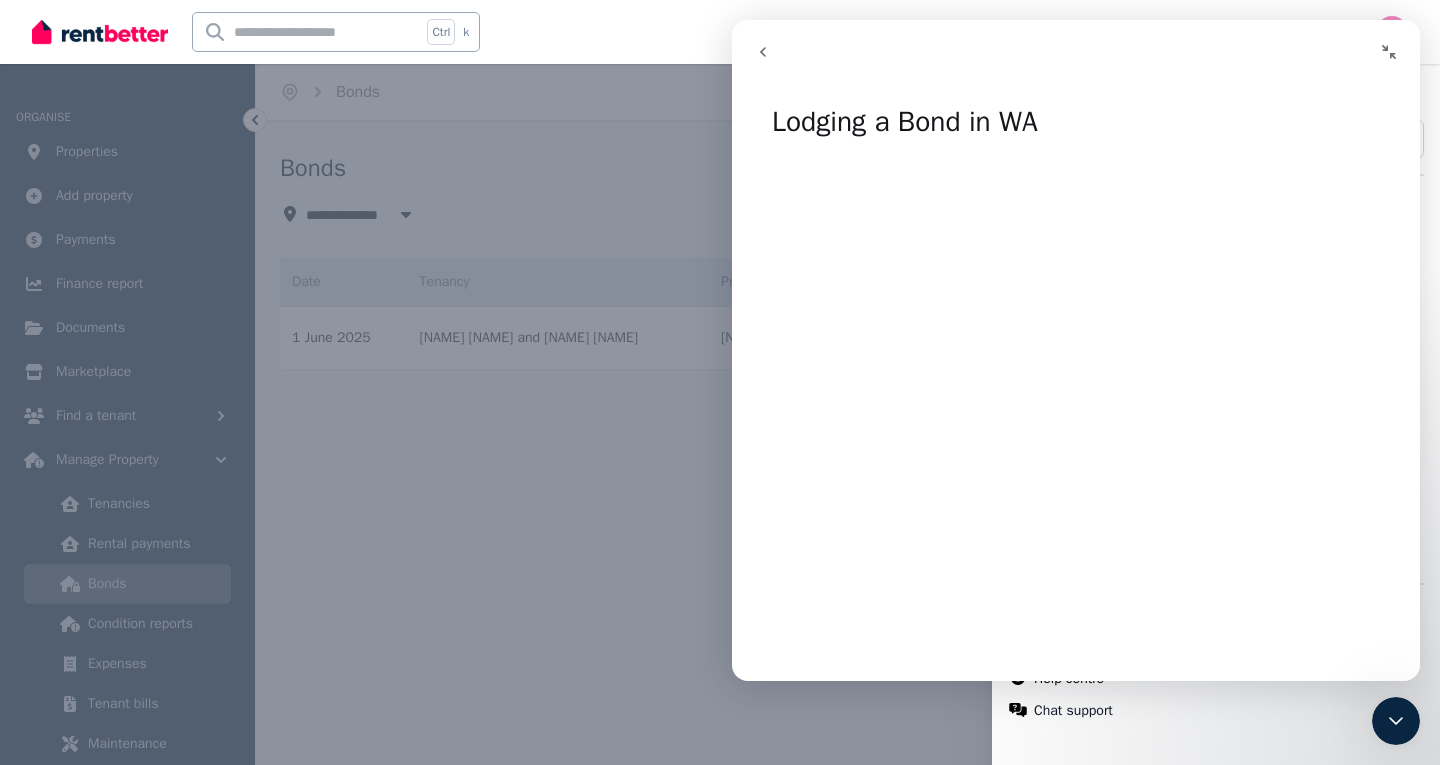 click 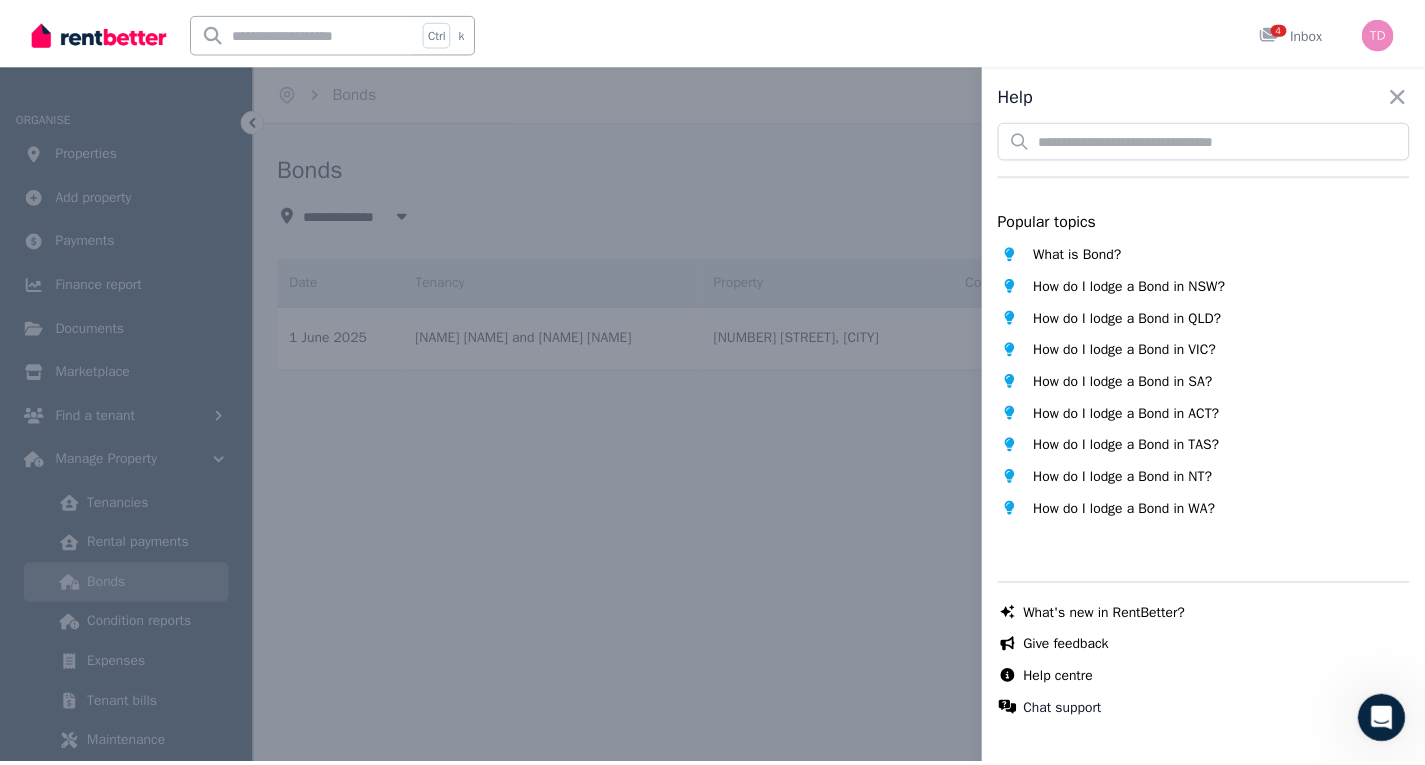 scroll, scrollTop: 0, scrollLeft: 0, axis: both 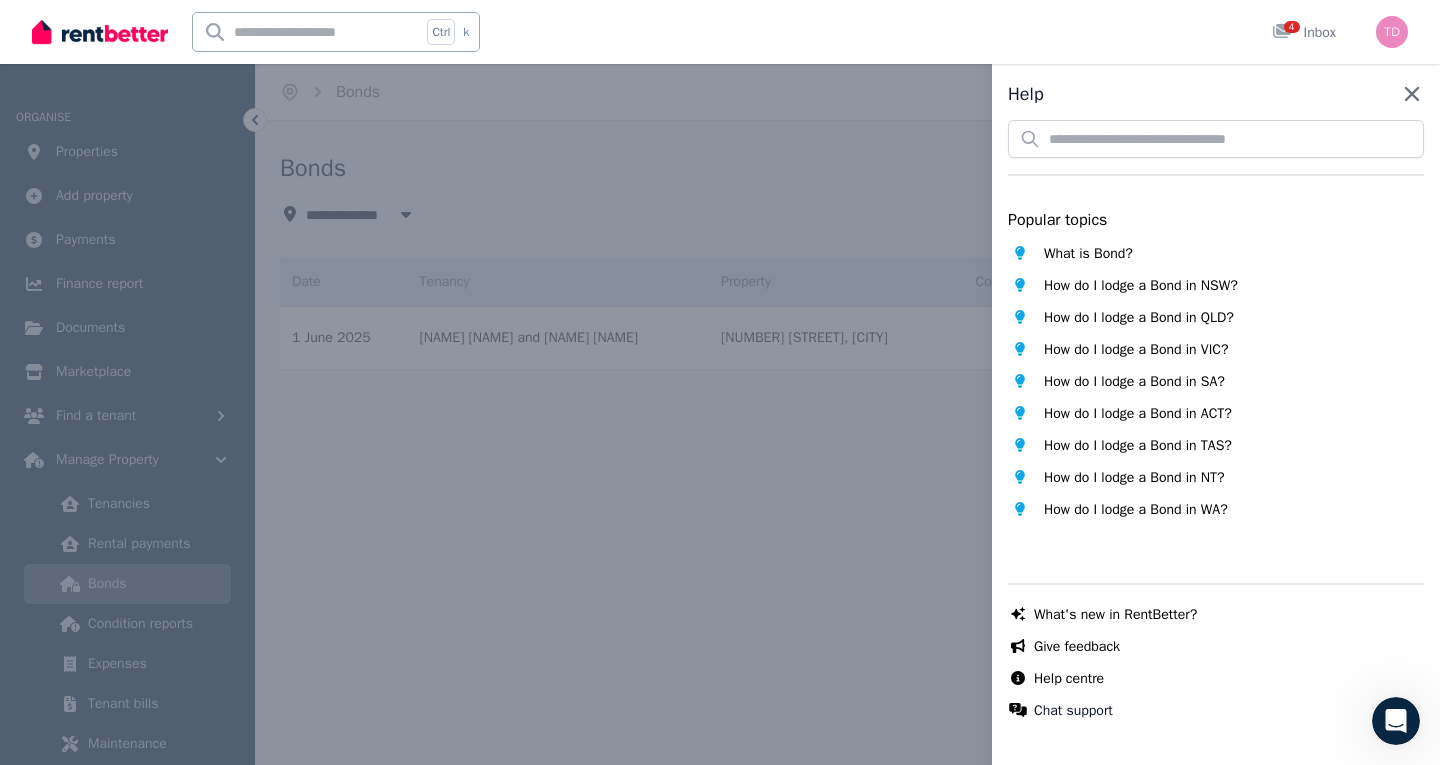click 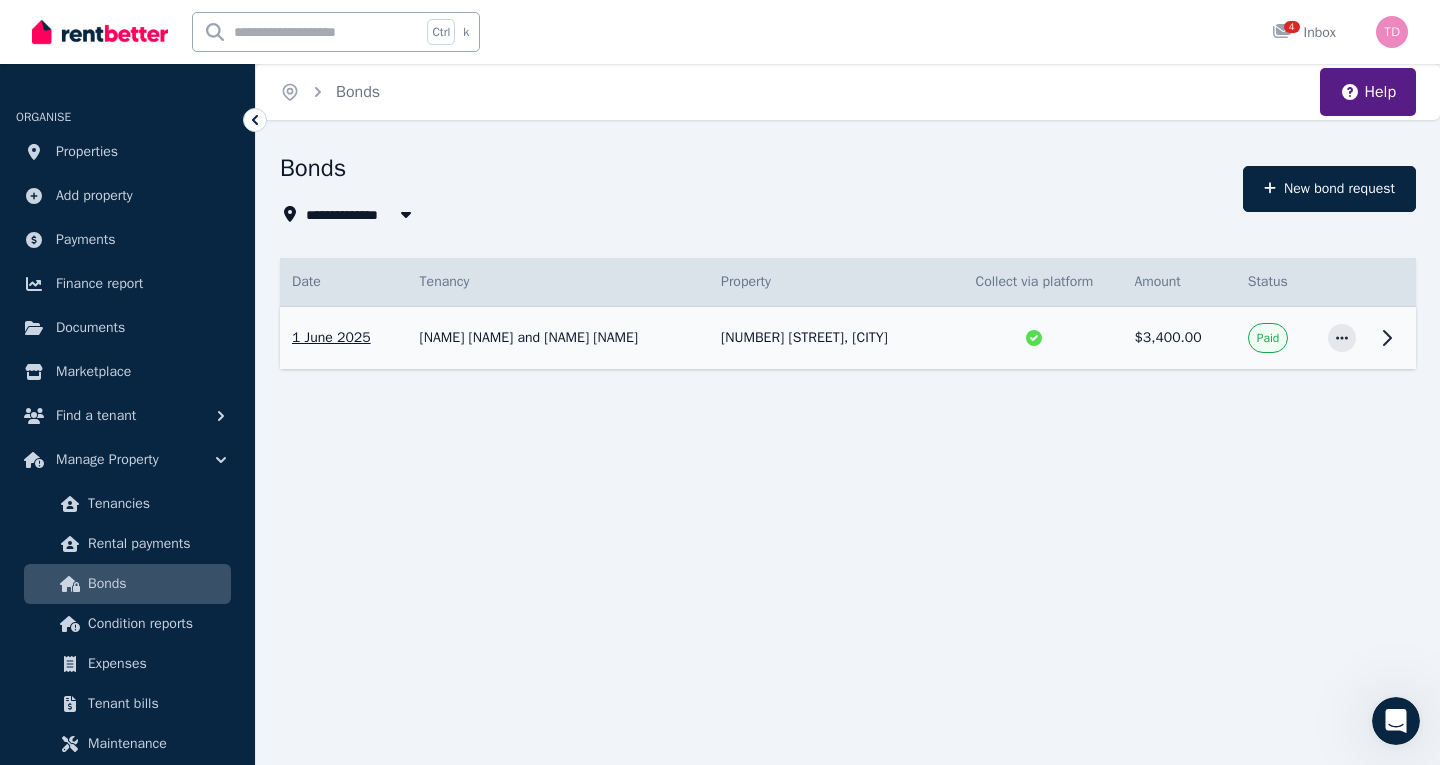 click 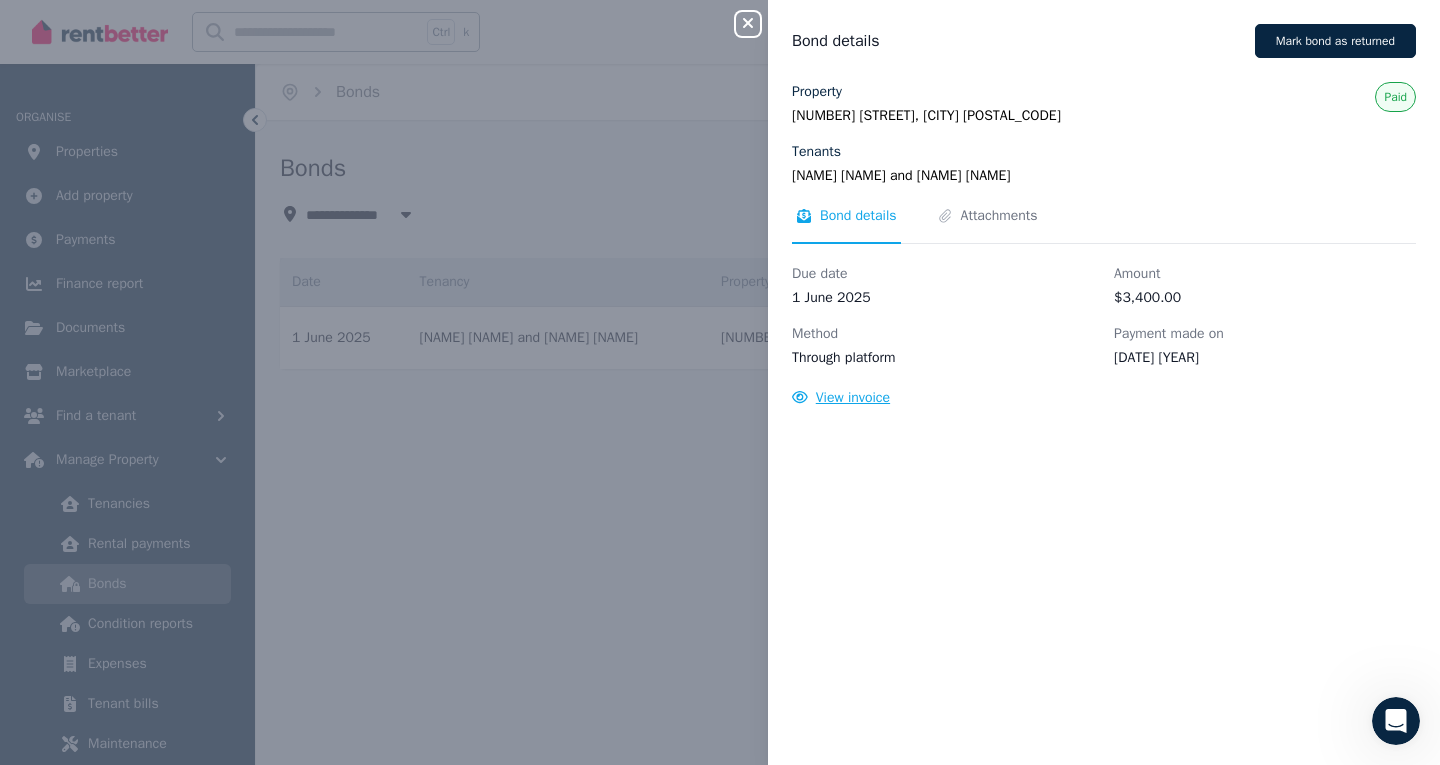 click on "View invoice" at bounding box center [853, 397] 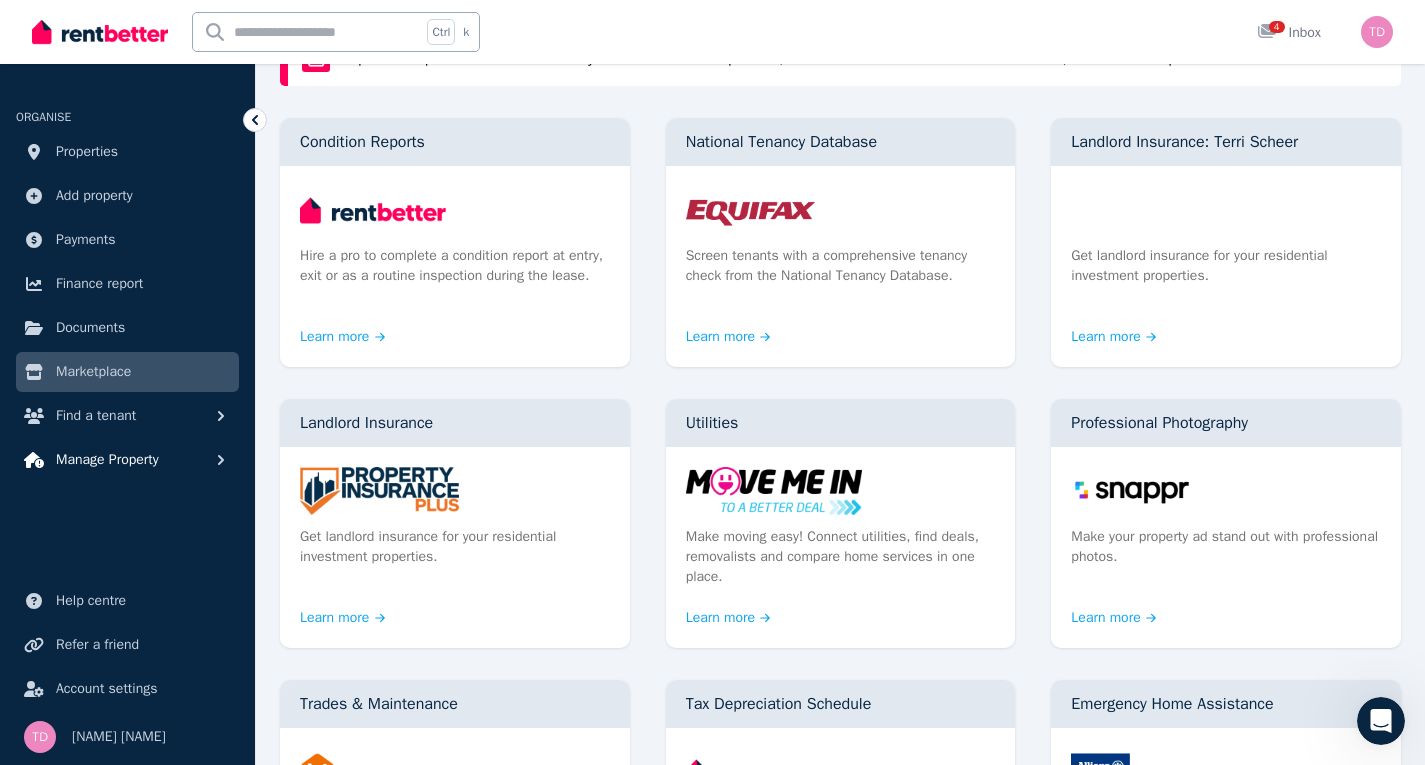scroll, scrollTop: 195, scrollLeft: 0, axis: vertical 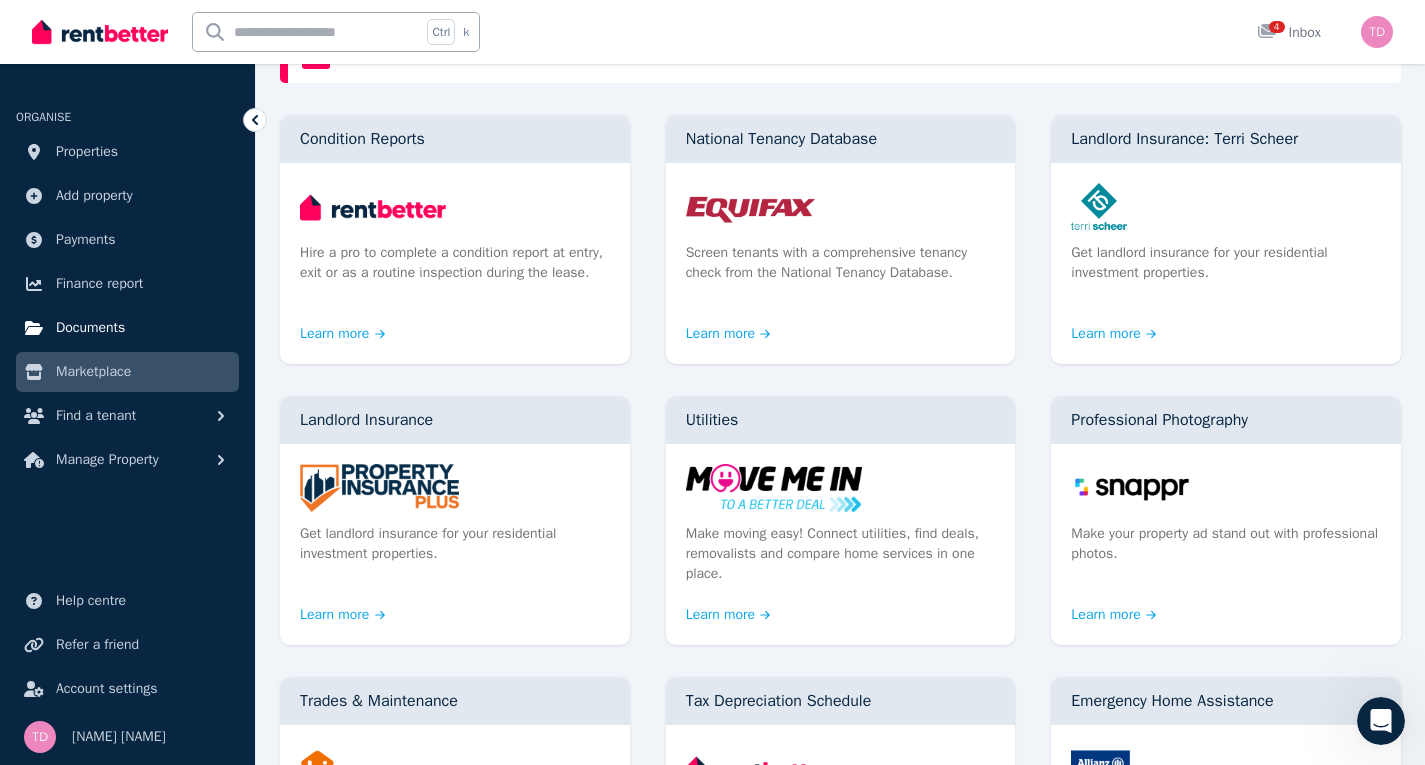 click on "Documents" at bounding box center (90, 328) 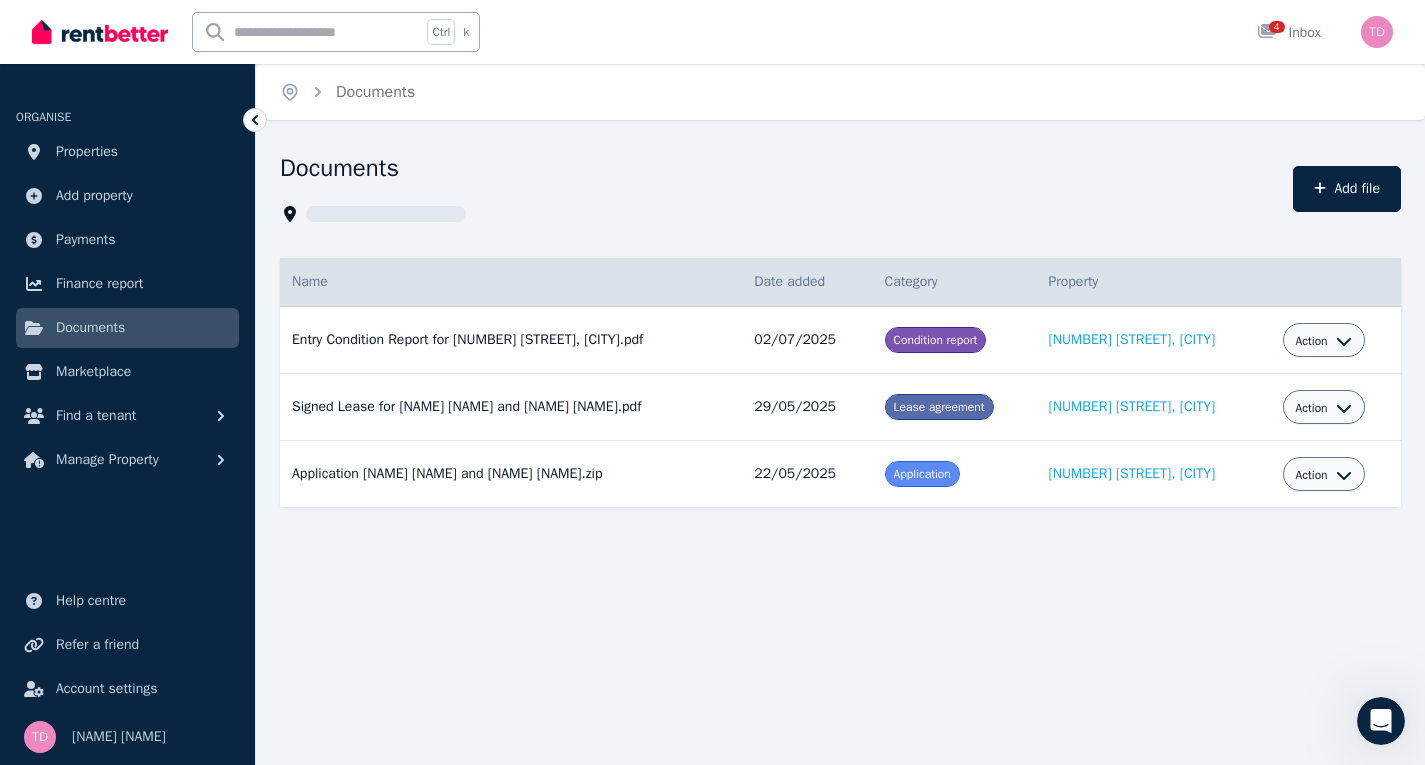 scroll, scrollTop: 0, scrollLeft: 0, axis: both 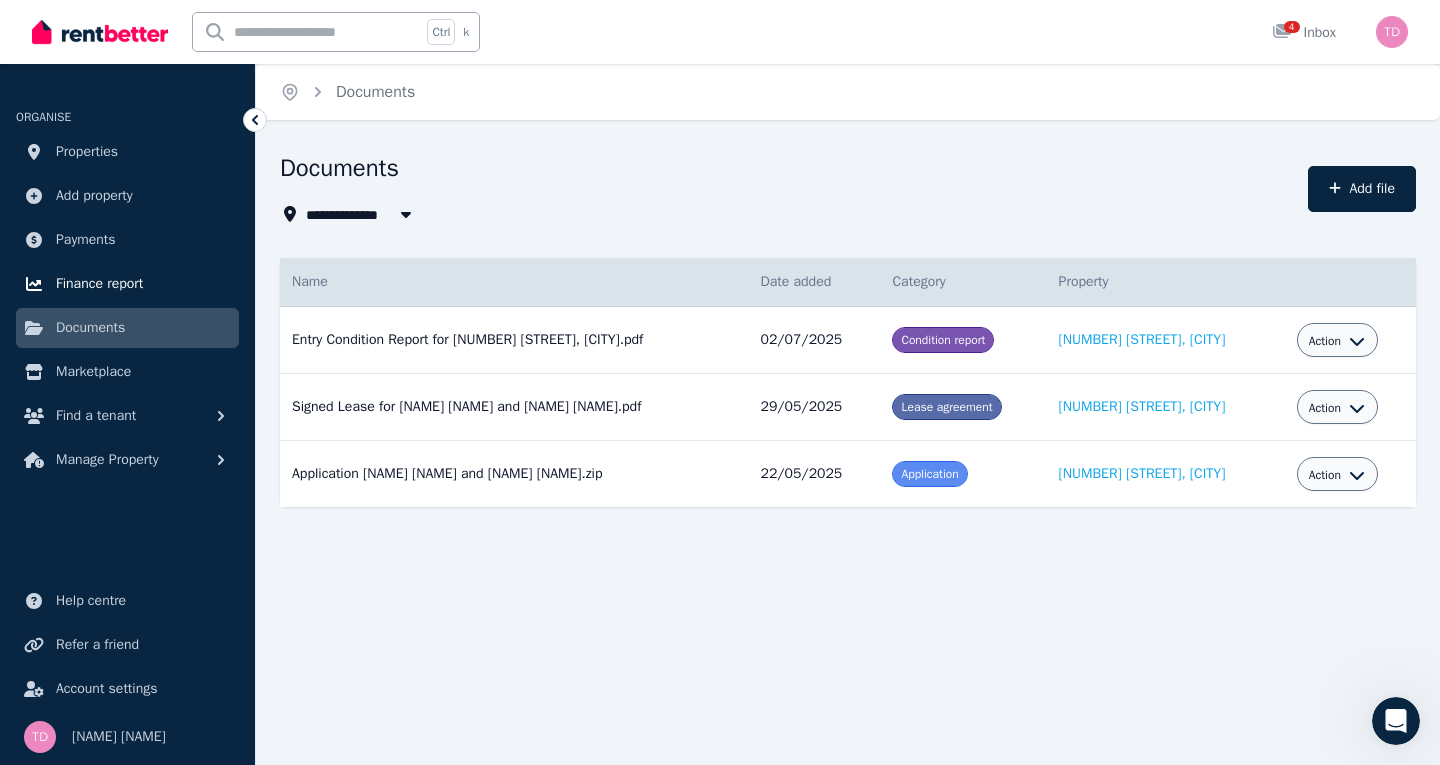 click on "Finance report" at bounding box center [99, 284] 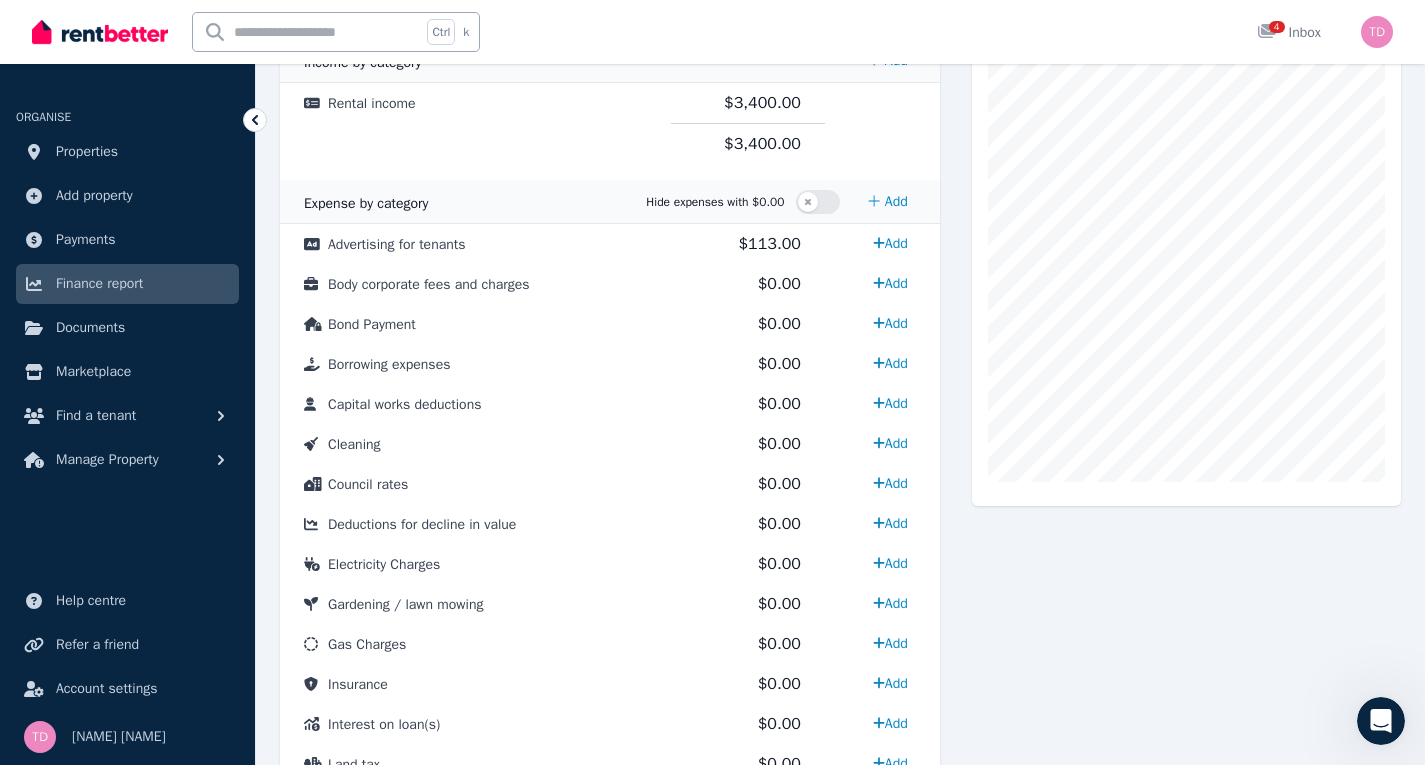 scroll, scrollTop: 457, scrollLeft: 0, axis: vertical 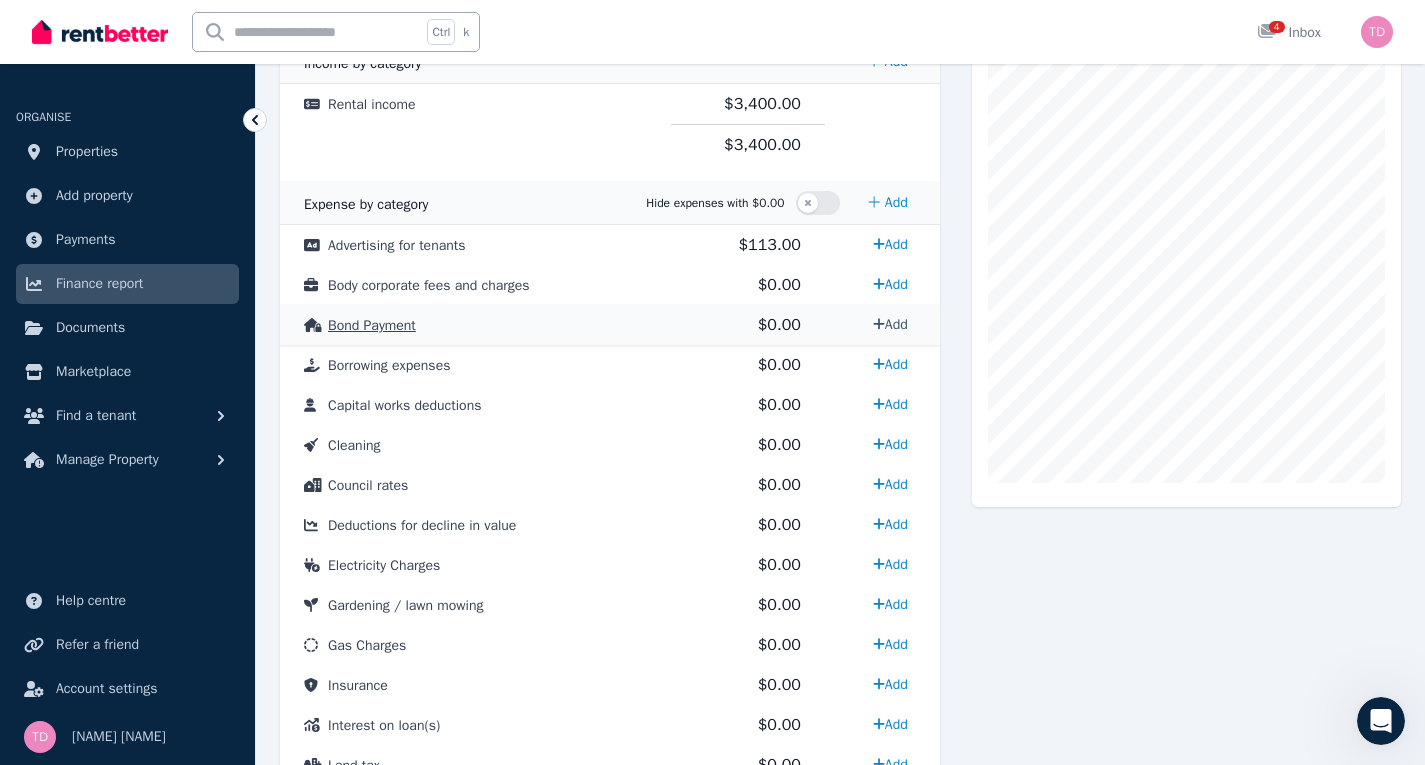 click on "Add" at bounding box center (890, 324) 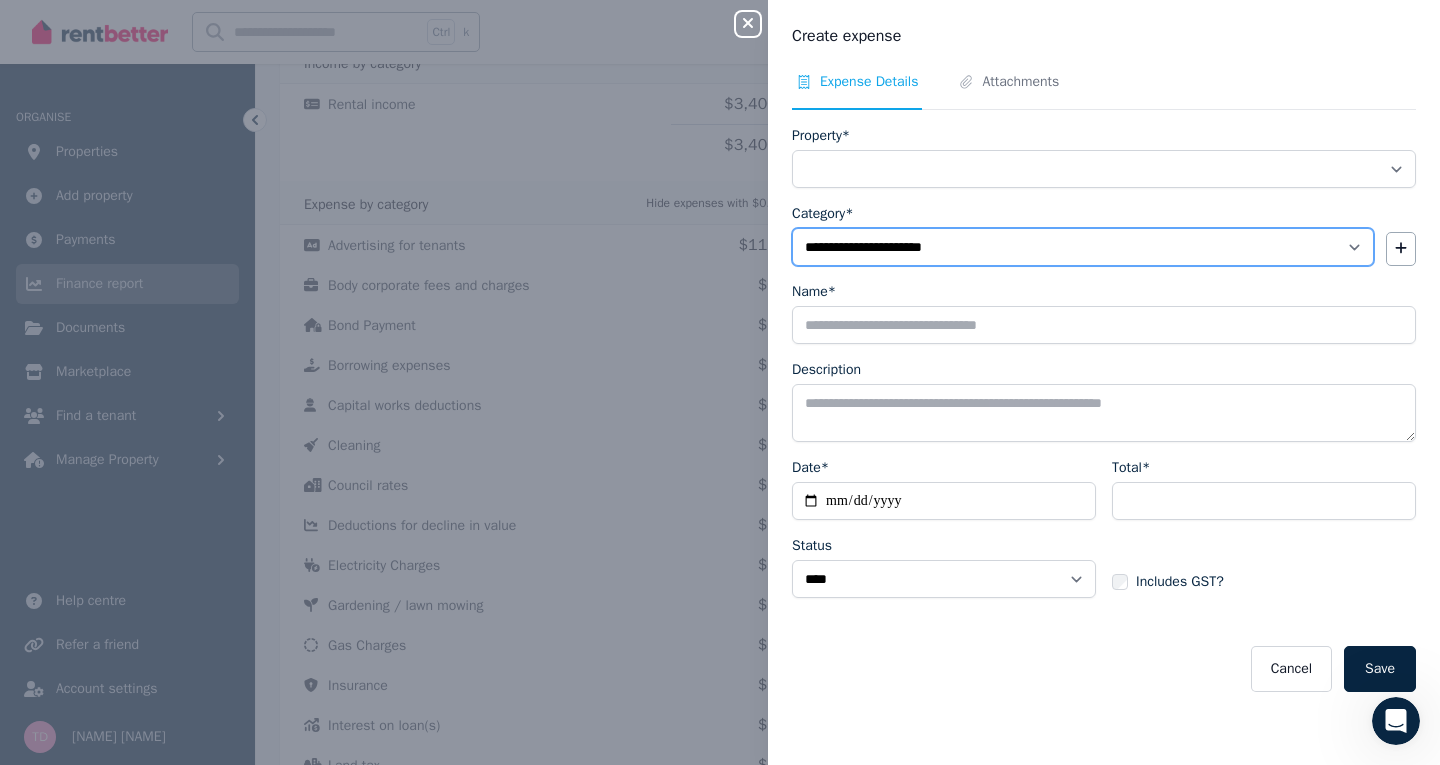 click on "**********" at bounding box center [1083, 247] 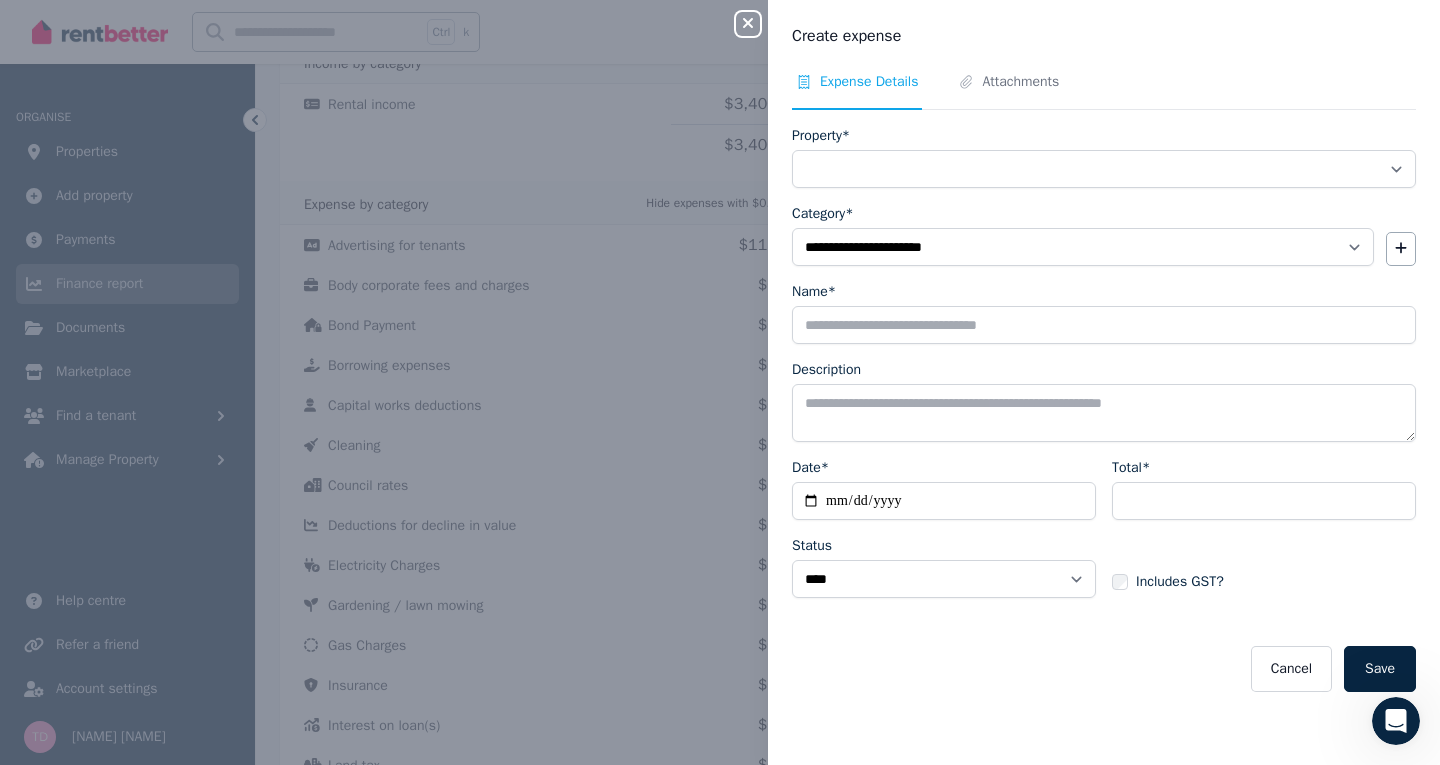 click on "Category*" at bounding box center (1083, 214) 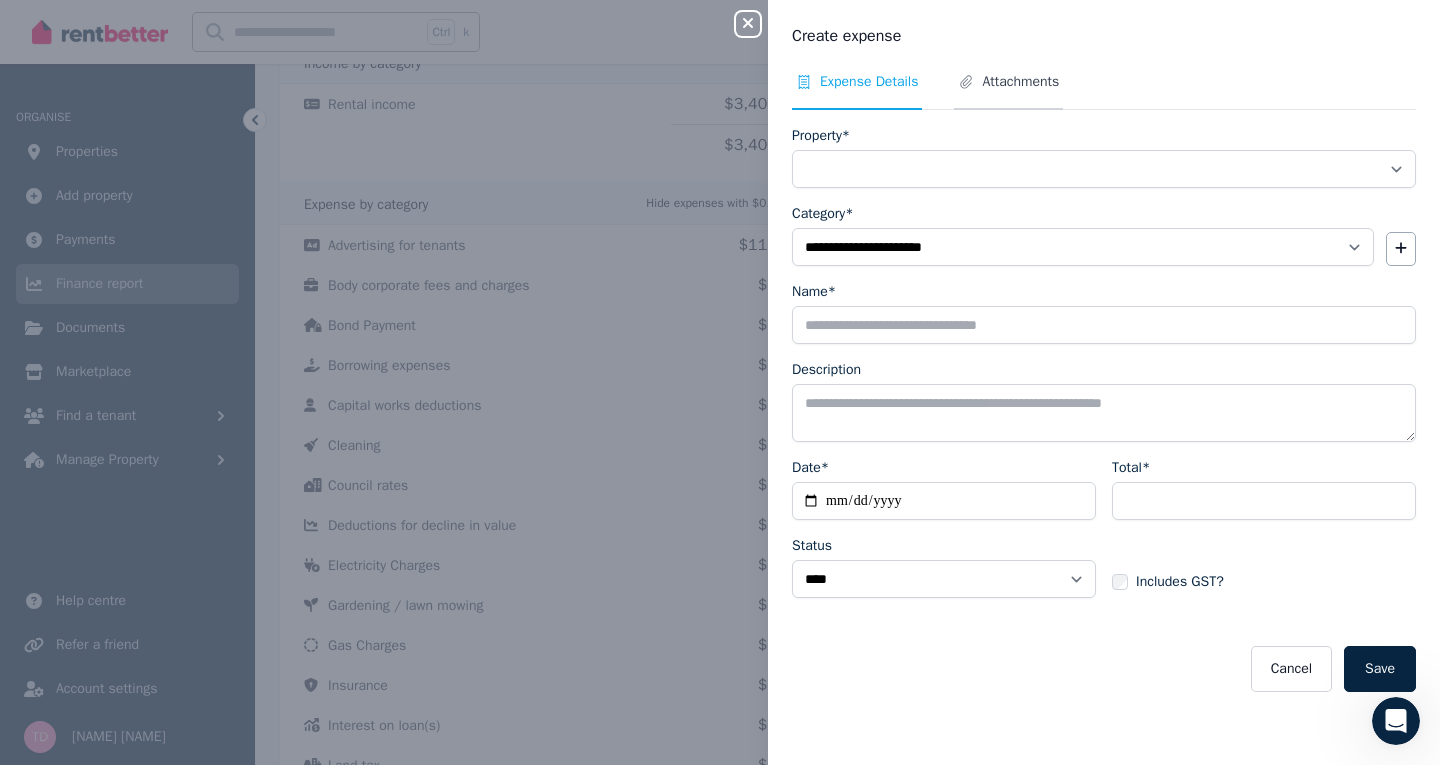click on "Attachments" at bounding box center (1020, 82) 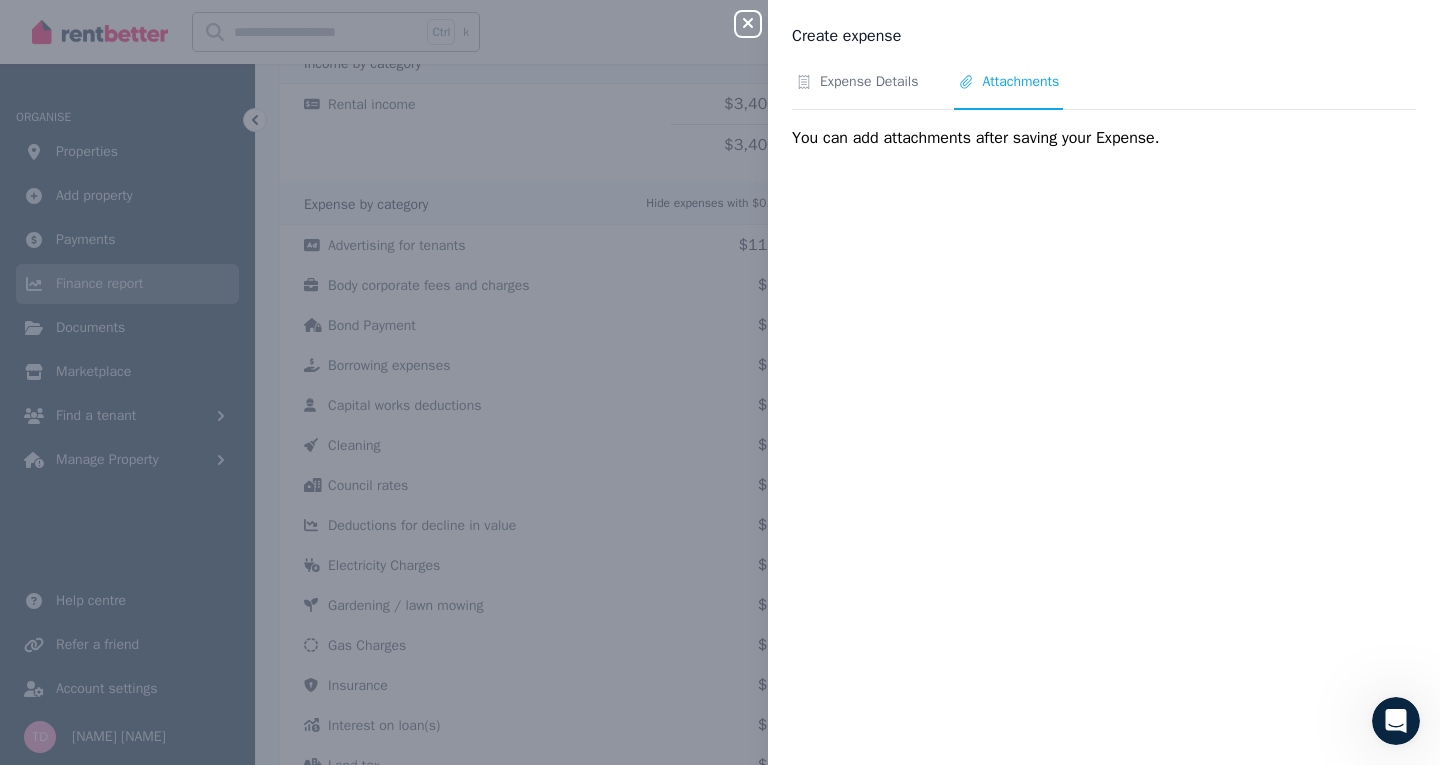 click 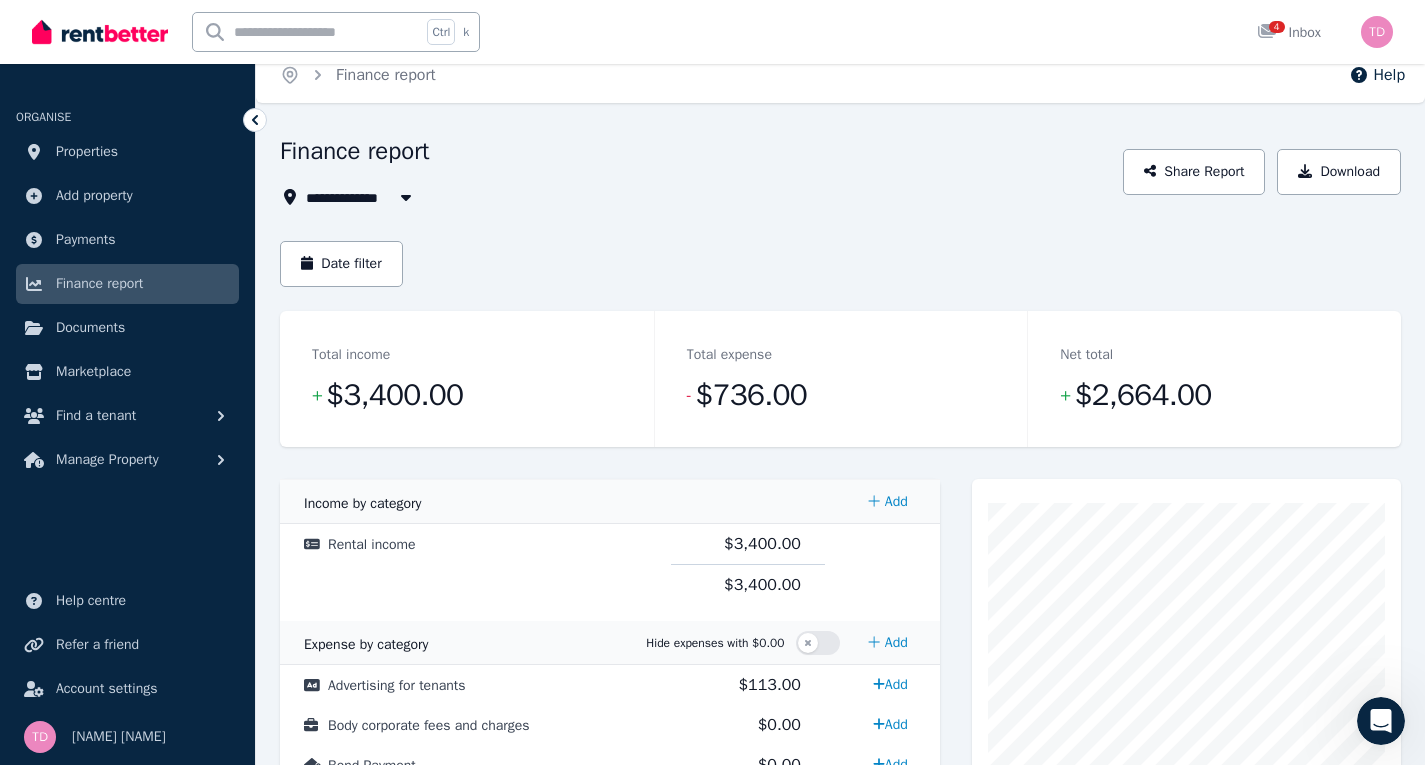 scroll, scrollTop: 0, scrollLeft: 0, axis: both 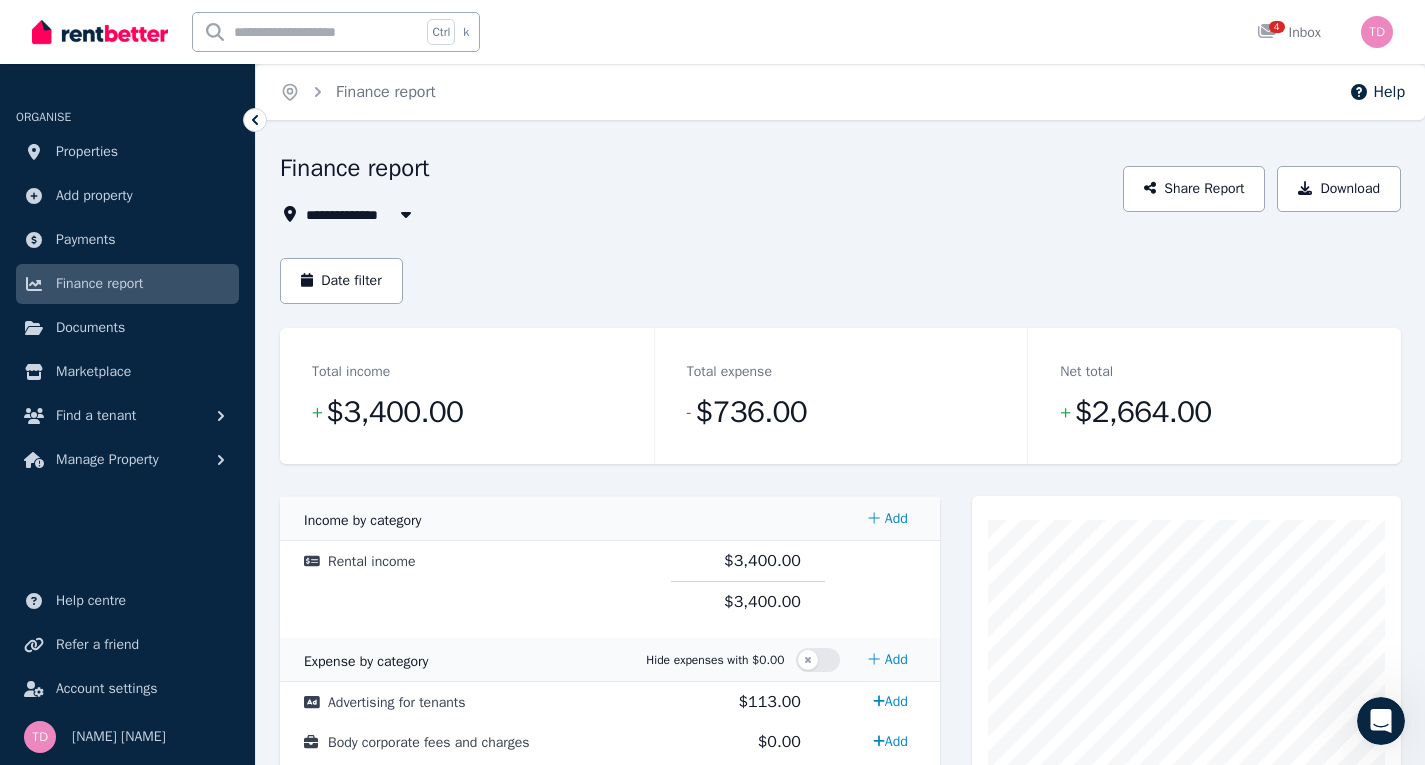 click 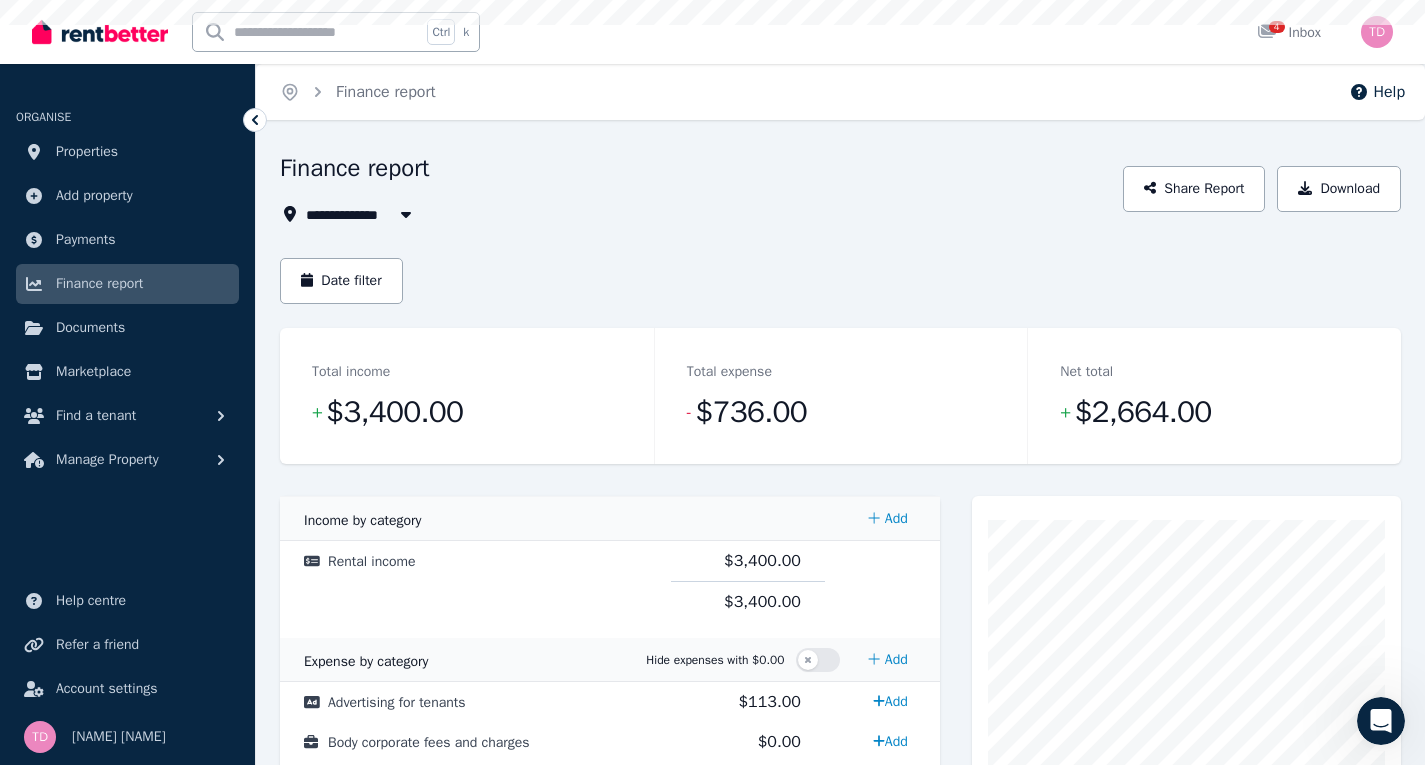 click on "**********" at bounding box center (695, 214) 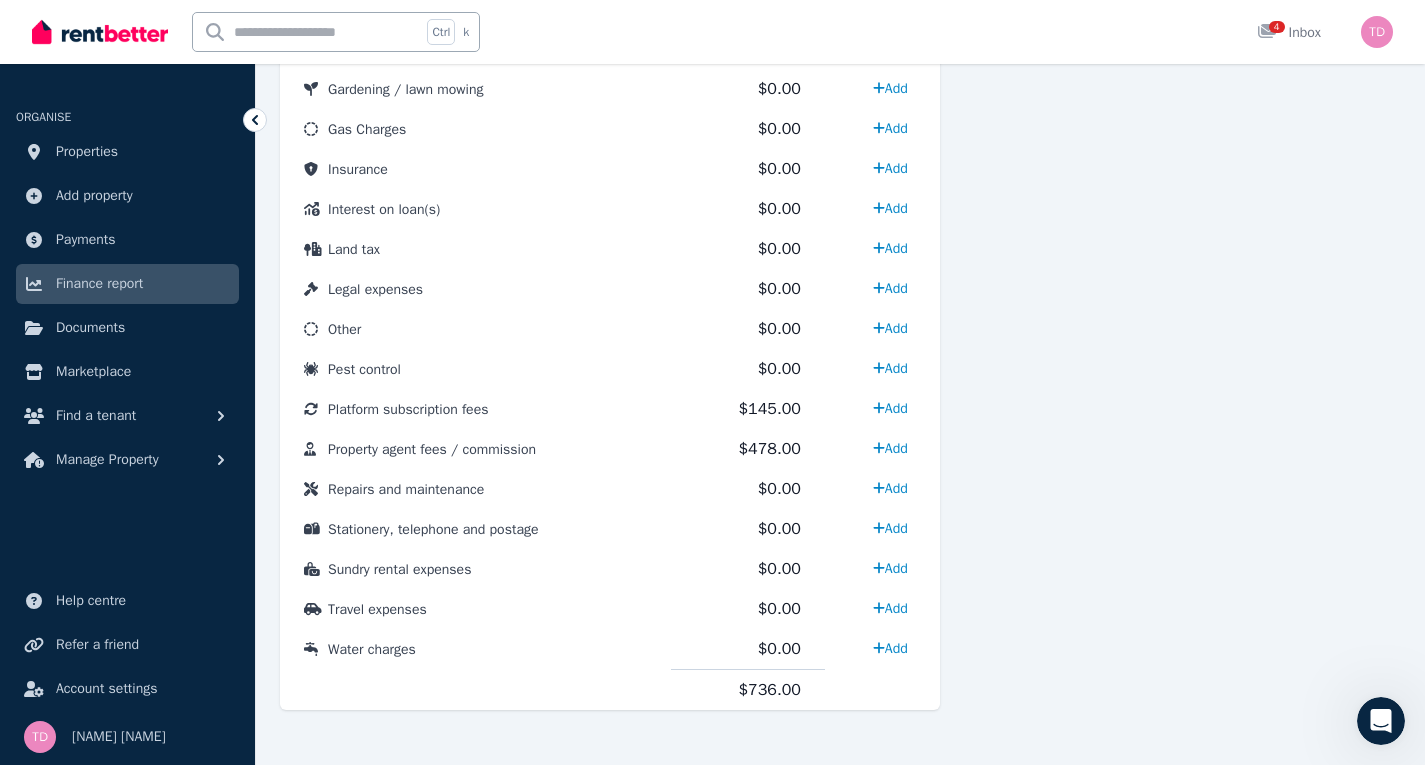 scroll, scrollTop: 986, scrollLeft: 0, axis: vertical 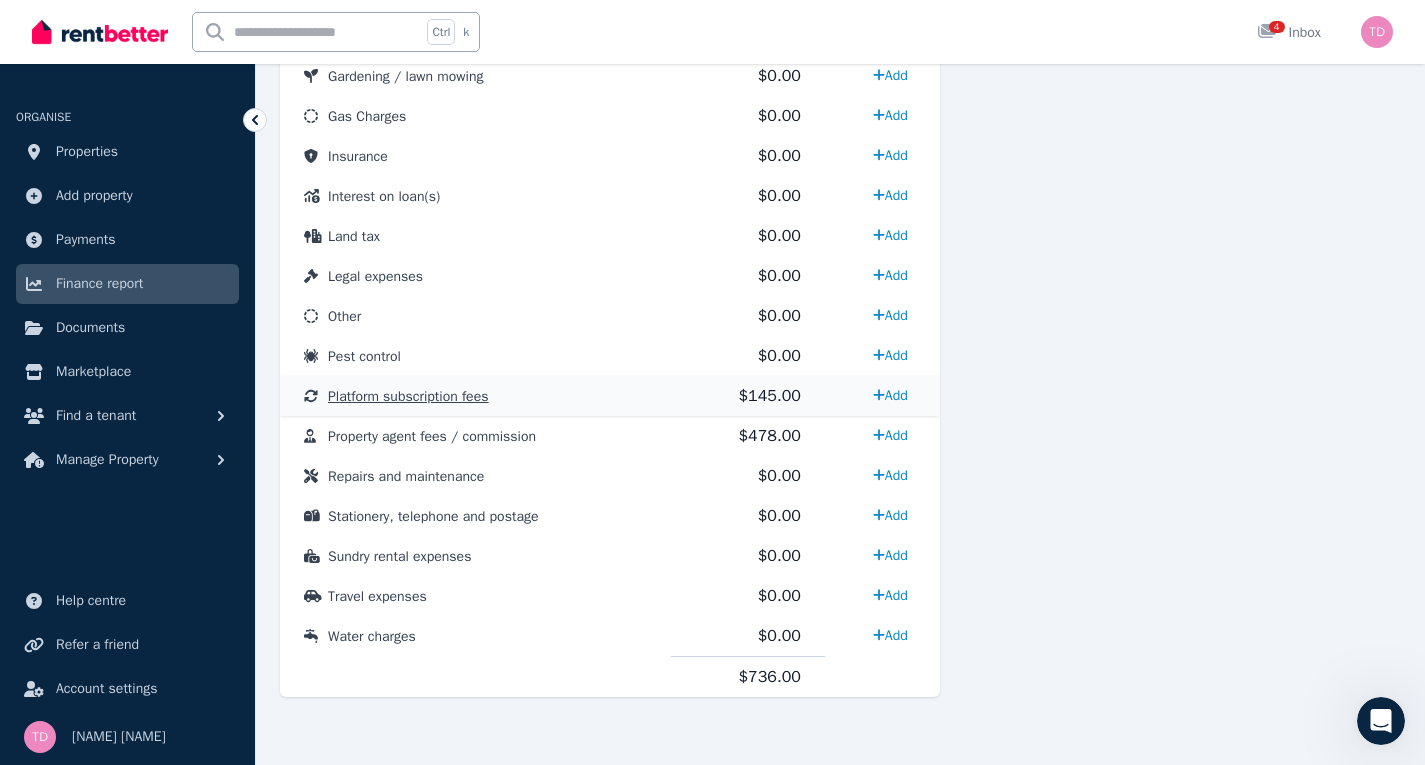 click on "Platform subscription fees" at bounding box center (408, 396) 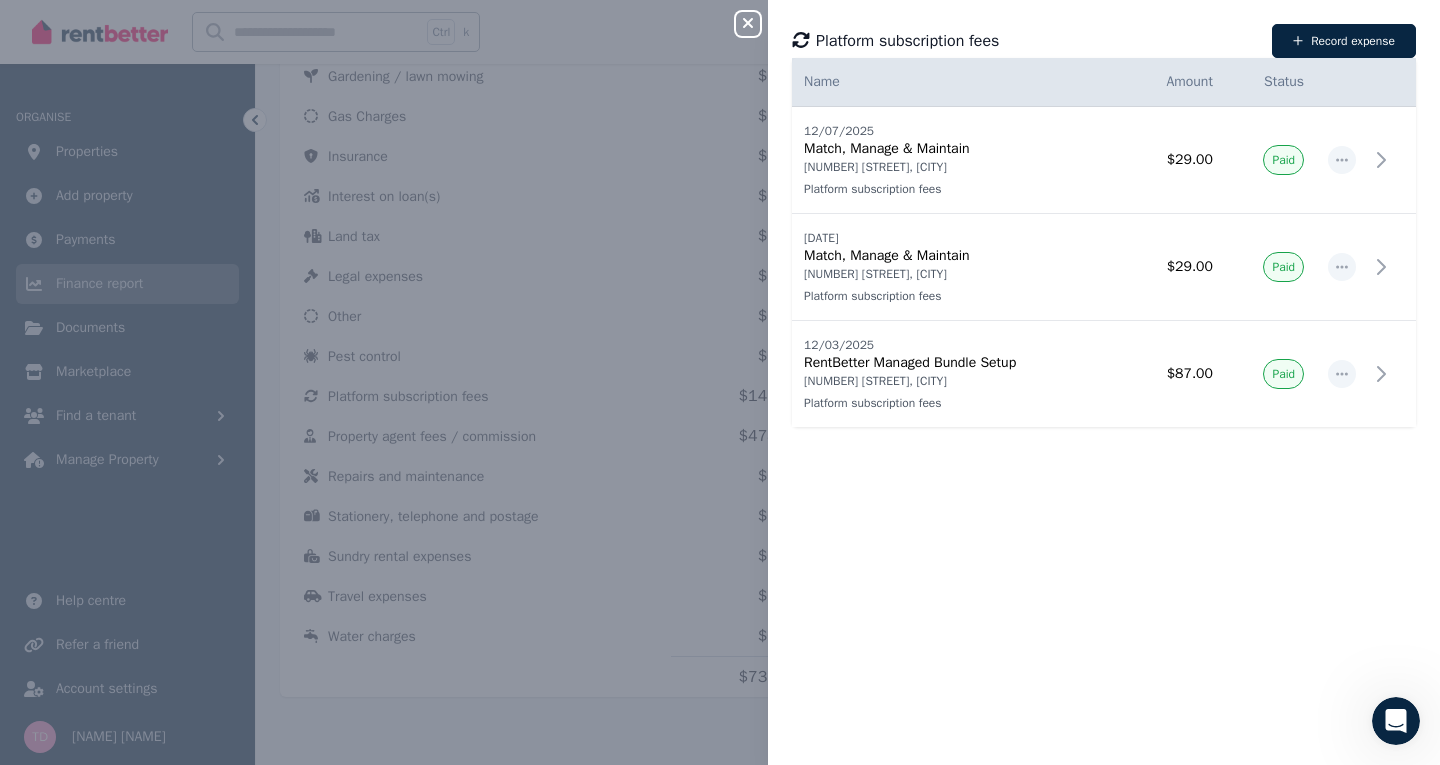 click on "Close panel Platform subscription fees Record expense Date Name Address Category Amount Status [DATE] [DATE] Match, Manage & Maintain [NUMBER] [STREET], [CITY] Platform subscription fees [NUMBER] [STREET], [CITY] Platform subscription fees $29.00 Paid [DATE] [DATE] Match, Manage & Maintain [NUMBER] [STREET], [CITY] Platform subscription fees [NUMBER] [STREET], [CITY] Platform subscription fees $29.00 Paid [DATE] [DATE] RentBetter Managed Bundle Setup [NUMBER] [STREET], [CITY] Platform subscription fees [NUMBER] [STREET], [CITY] Platform subscription fees $87.00 Paid" at bounding box center [720, 382] 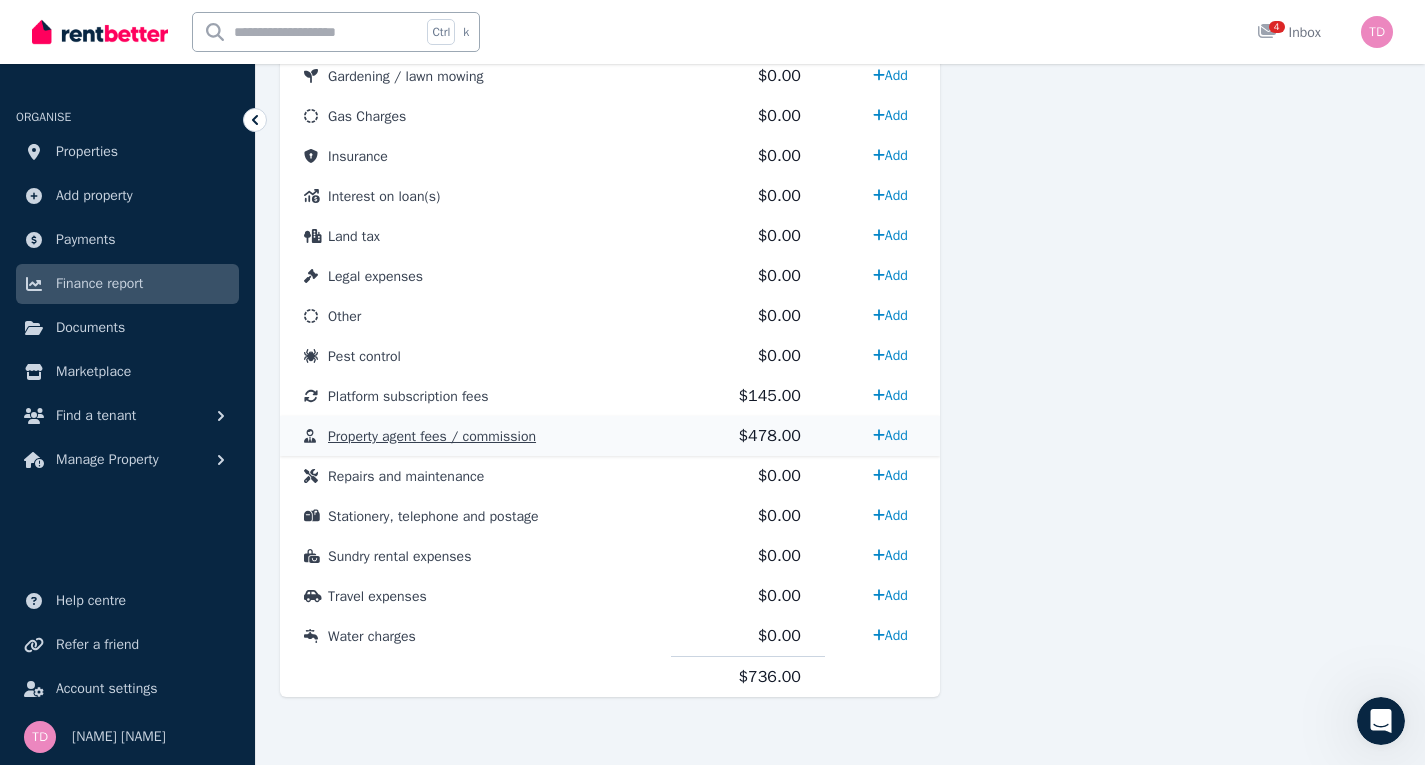 click on "Property agent fees / commission" at bounding box center [432, 436] 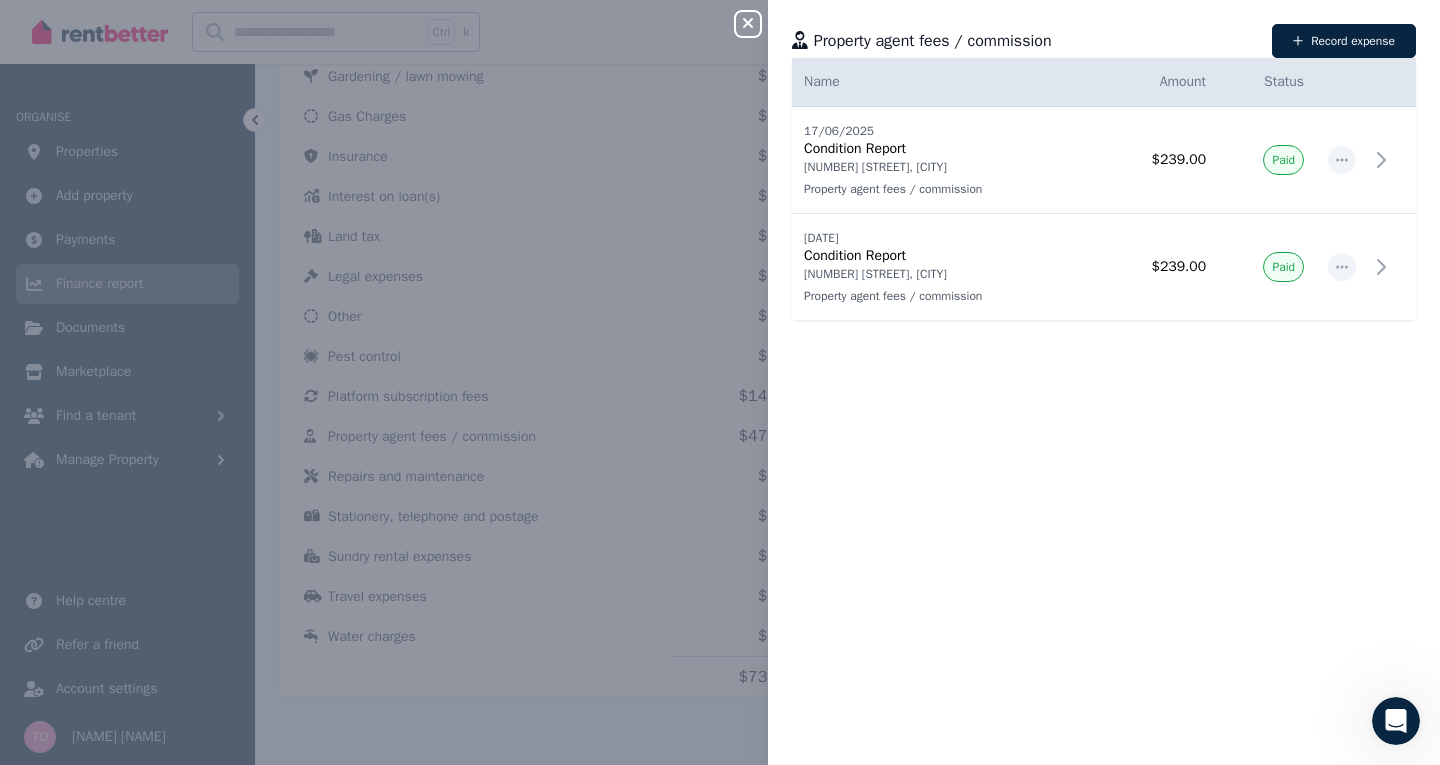 click 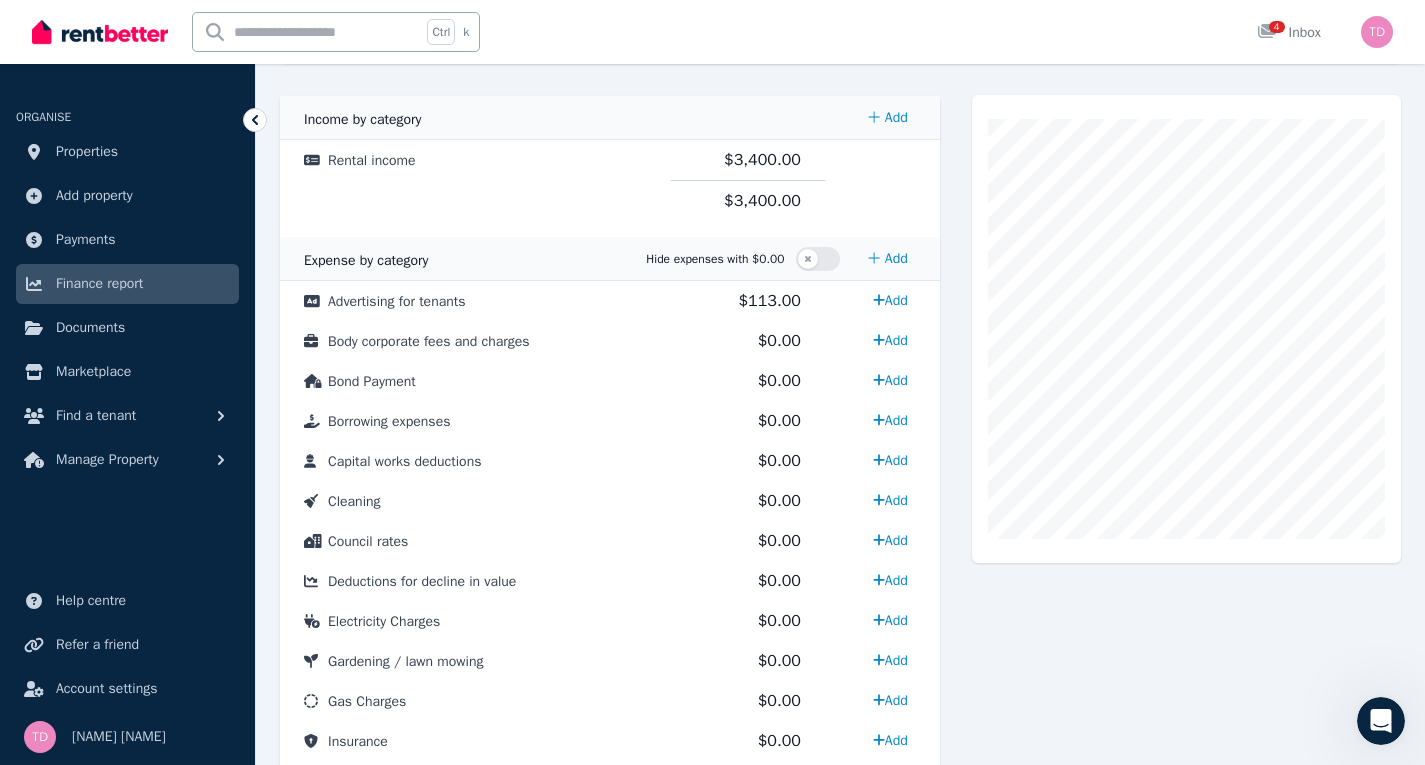 scroll, scrollTop: 402, scrollLeft: 0, axis: vertical 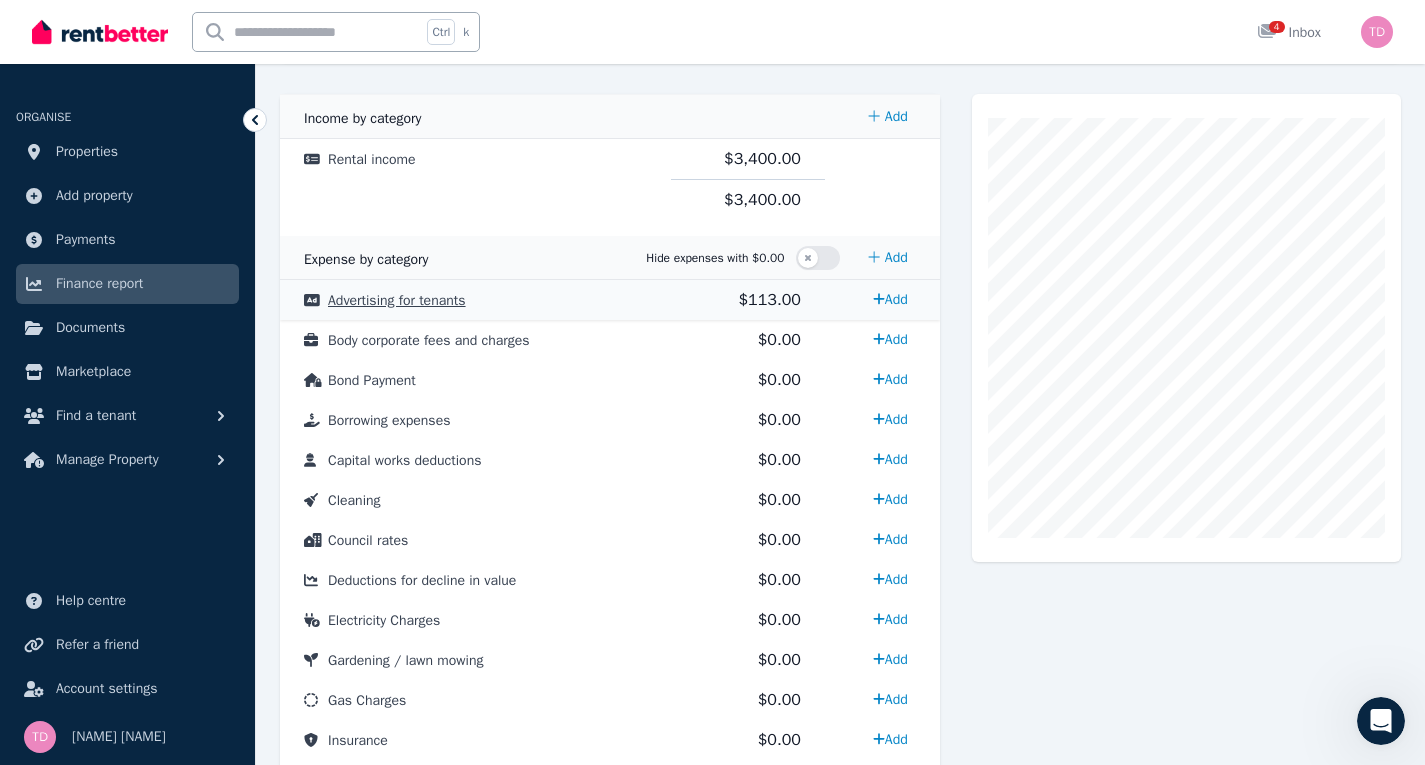 click on "Advertising for tenants" at bounding box center (397, 300) 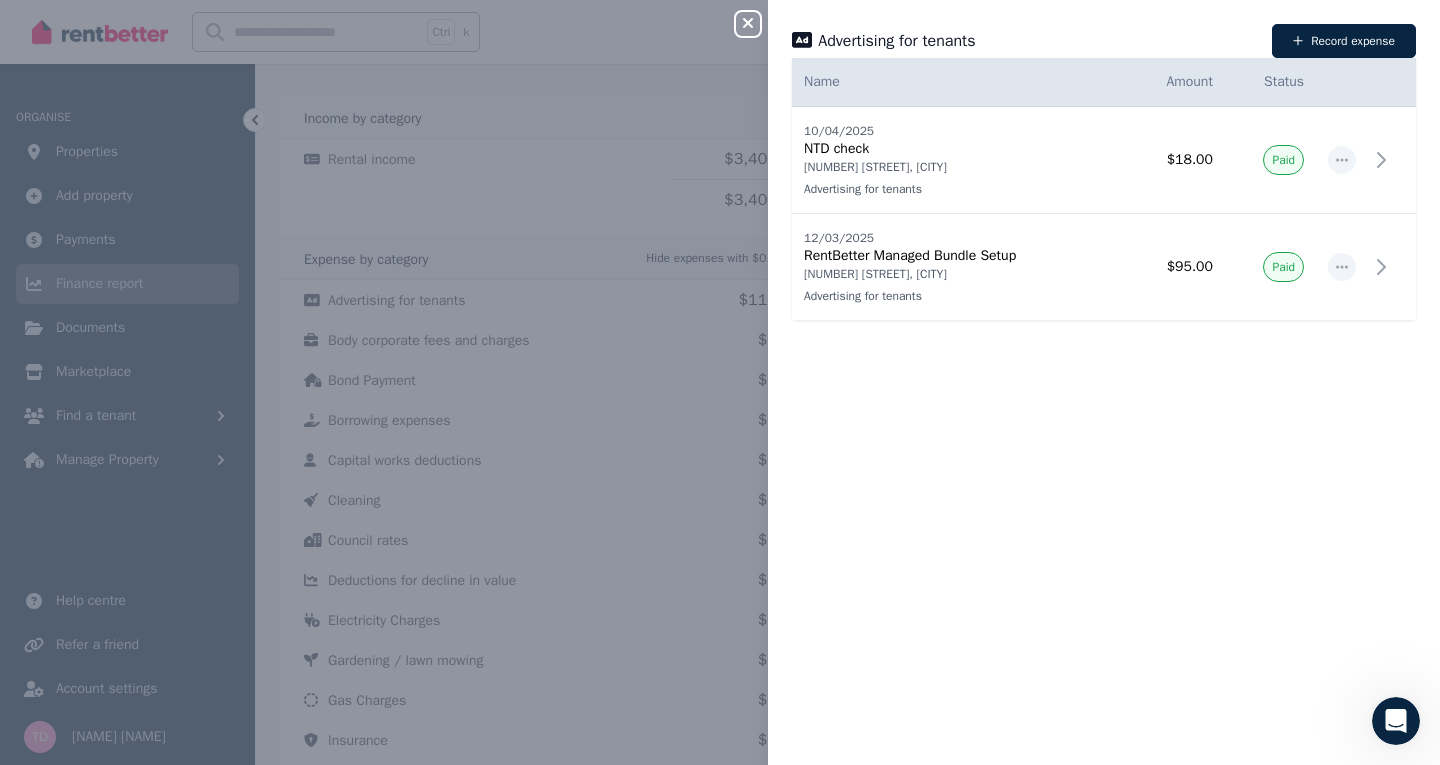 click on "Close panel Advertising for tenants Record expense Date Name Address Category Amount Status [DATE] [DATE] NTD check [NUMBER] [STREET], [CITY] Advertising for tenants [NUMBER] [STREET], [CITY] Advertising for tenants $18.00 Paid [DATE] [DATE] RentBetter Managed Bundle Setup [NUMBER] [STREET], [CITY] Advertising for tenants [NUMBER] [STREET], [CITY] Advertising for tenants $95.00 Paid" at bounding box center (720, 382) 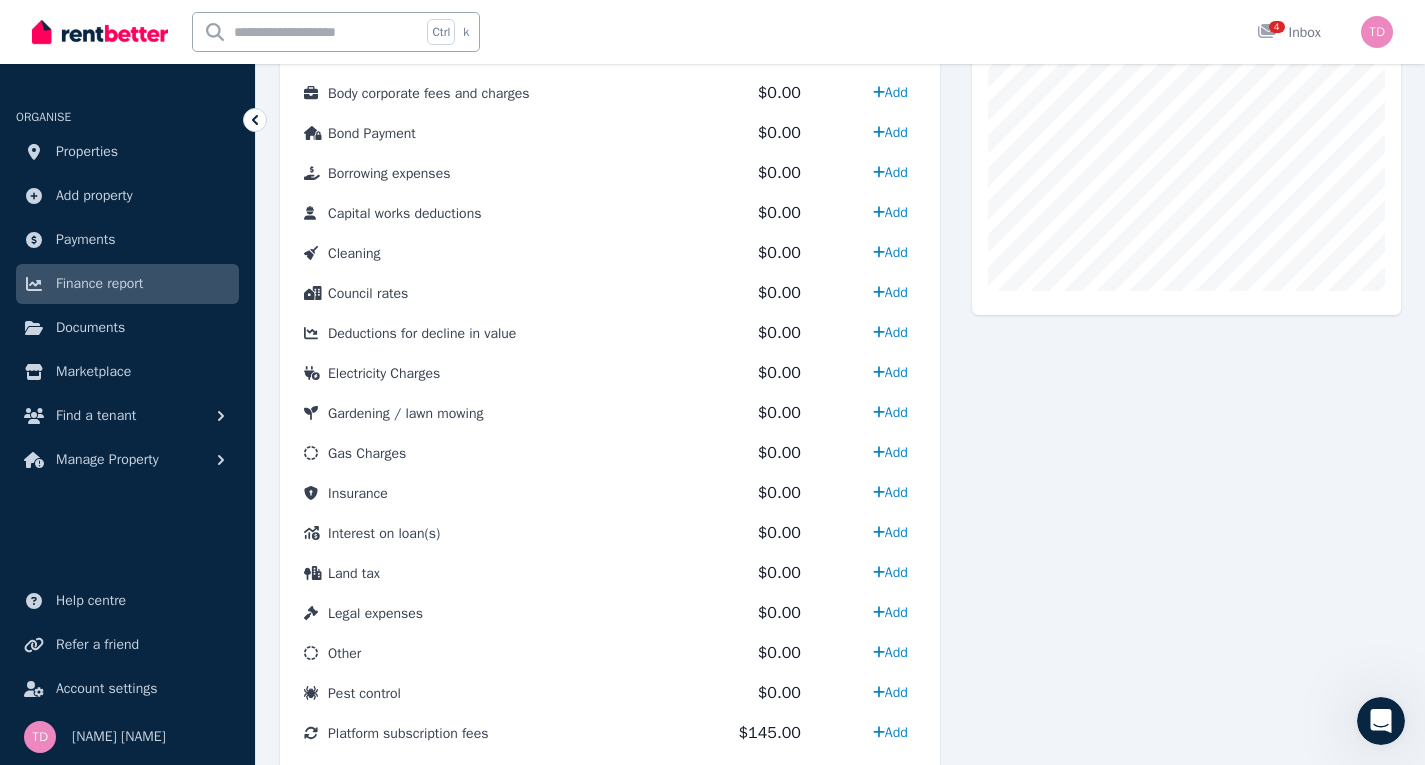 scroll, scrollTop: 650, scrollLeft: 0, axis: vertical 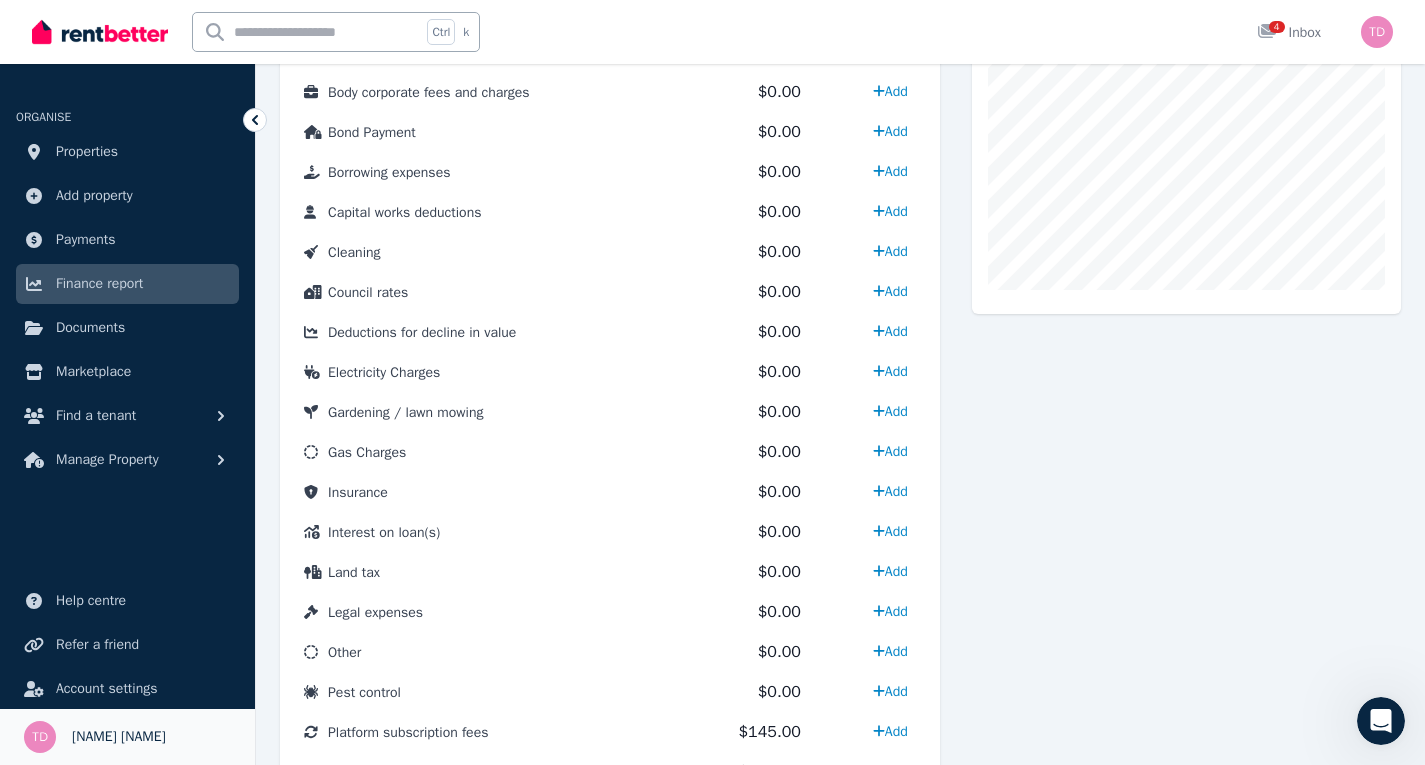 click on "[NAME] [NAME]" at bounding box center (119, 737) 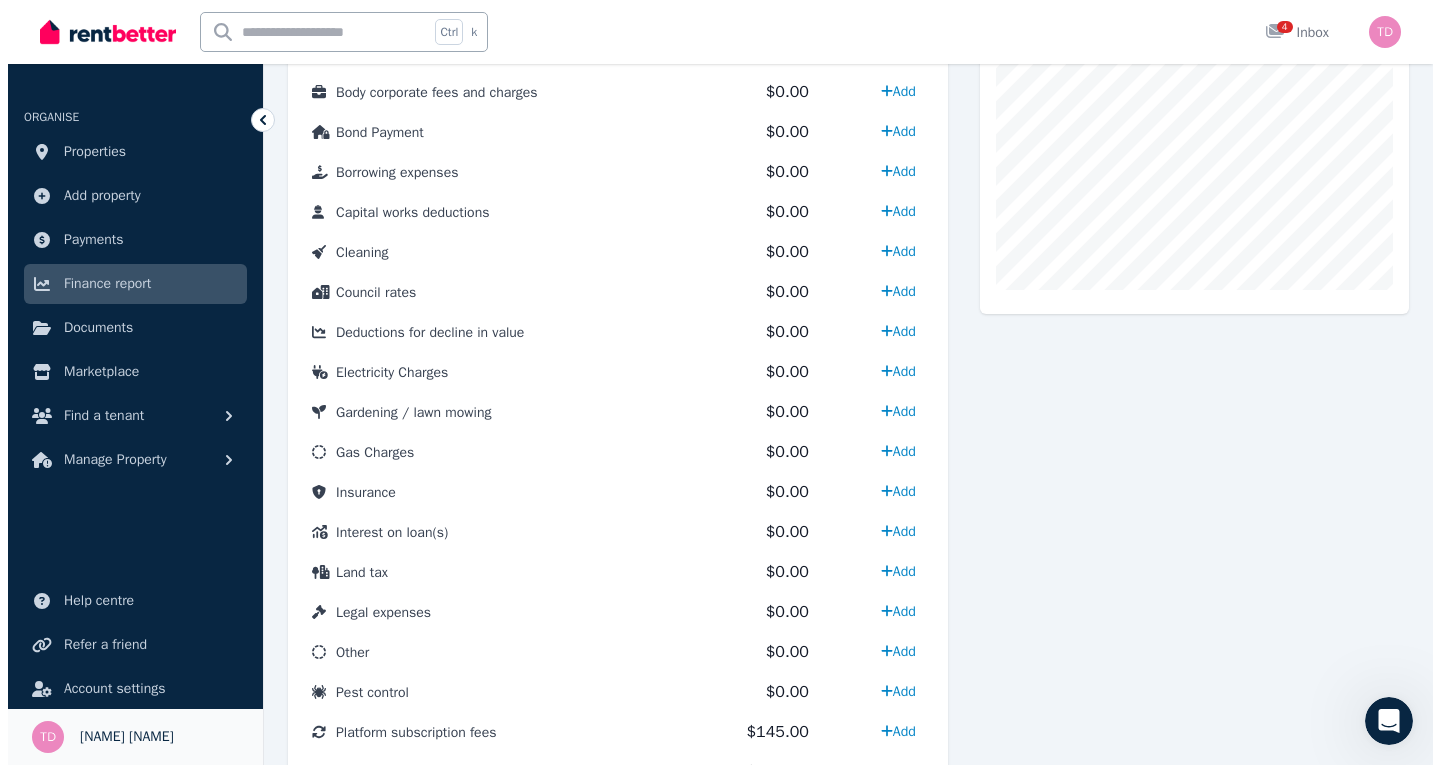 scroll, scrollTop: 0, scrollLeft: 0, axis: both 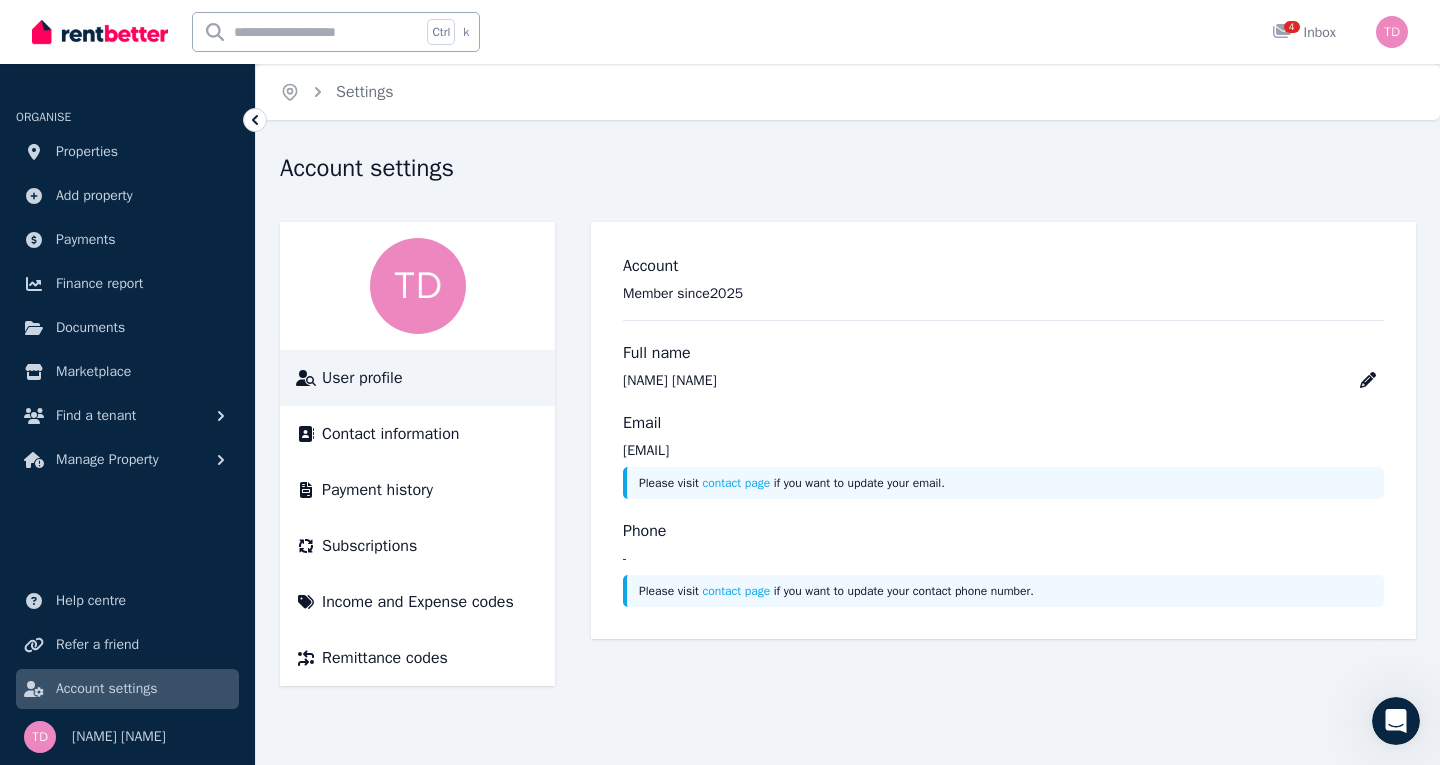click on "Account settings" at bounding box center (842, 171) 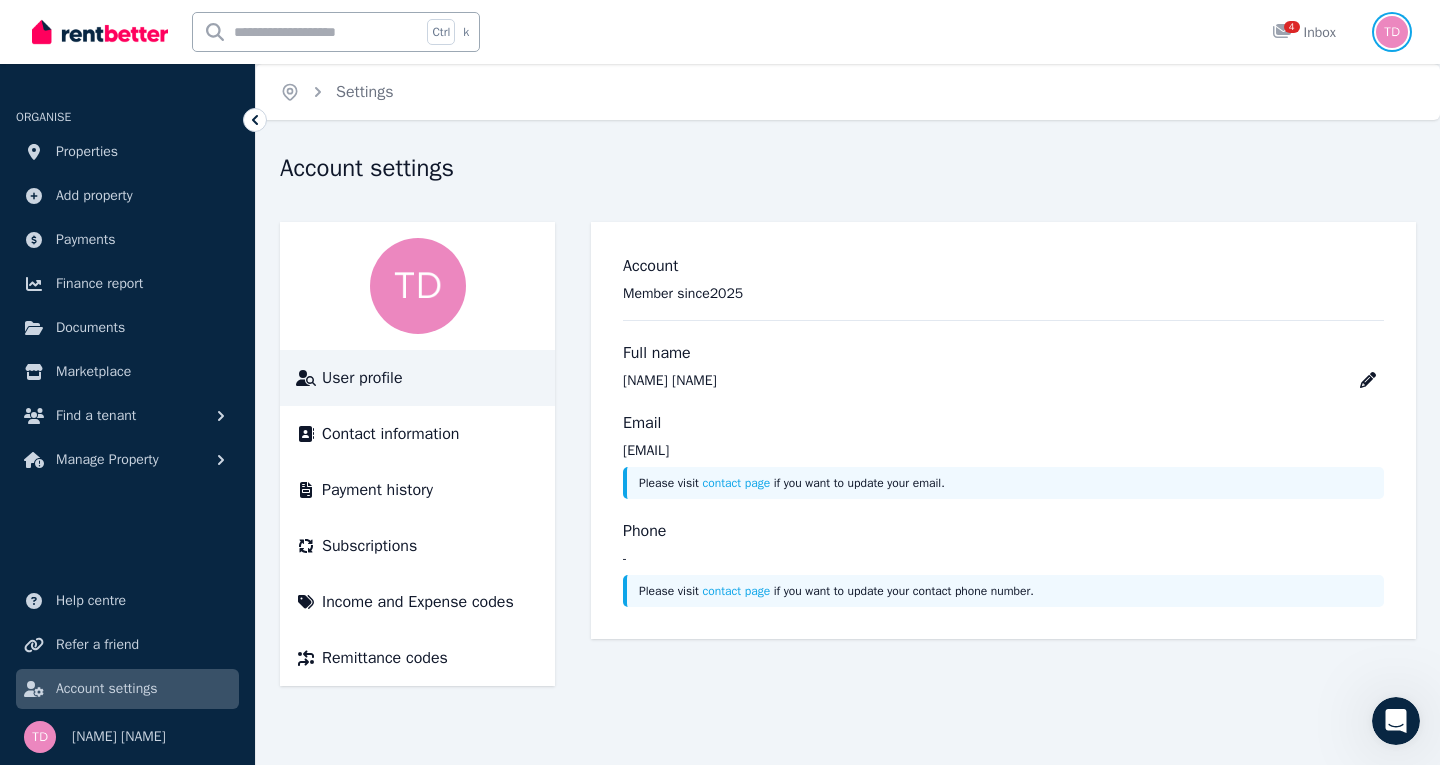 click at bounding box center [1392, 32] 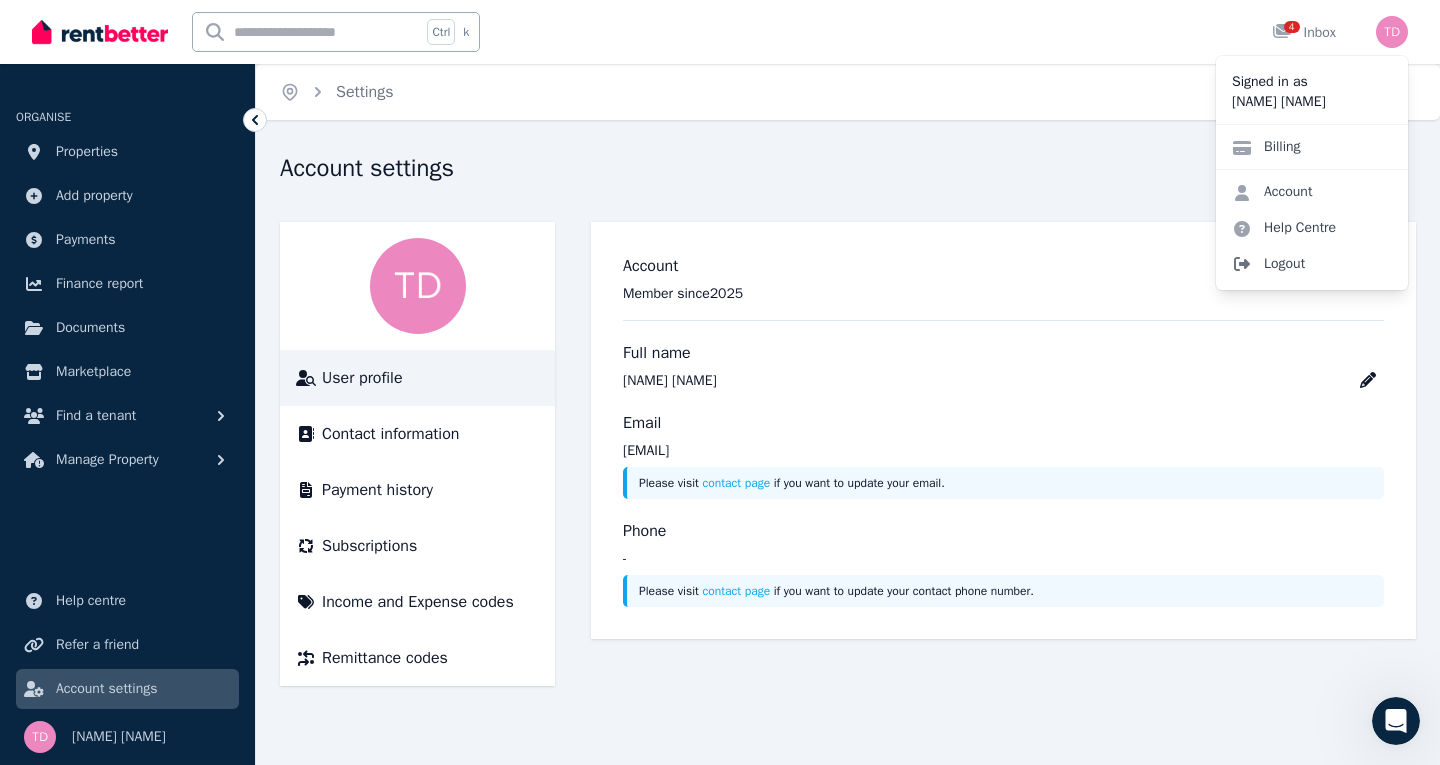 click on "Logout" at bounding box center [1312, 264] 